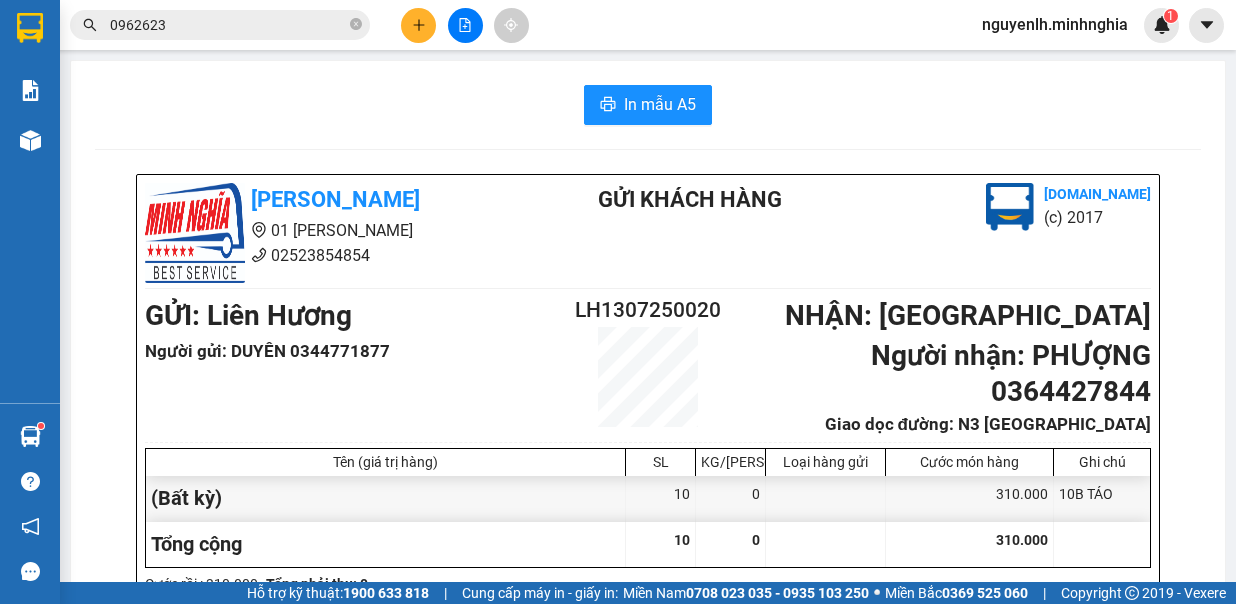scroll, scrollTop: 0, scrollLeft: 0, axis: both 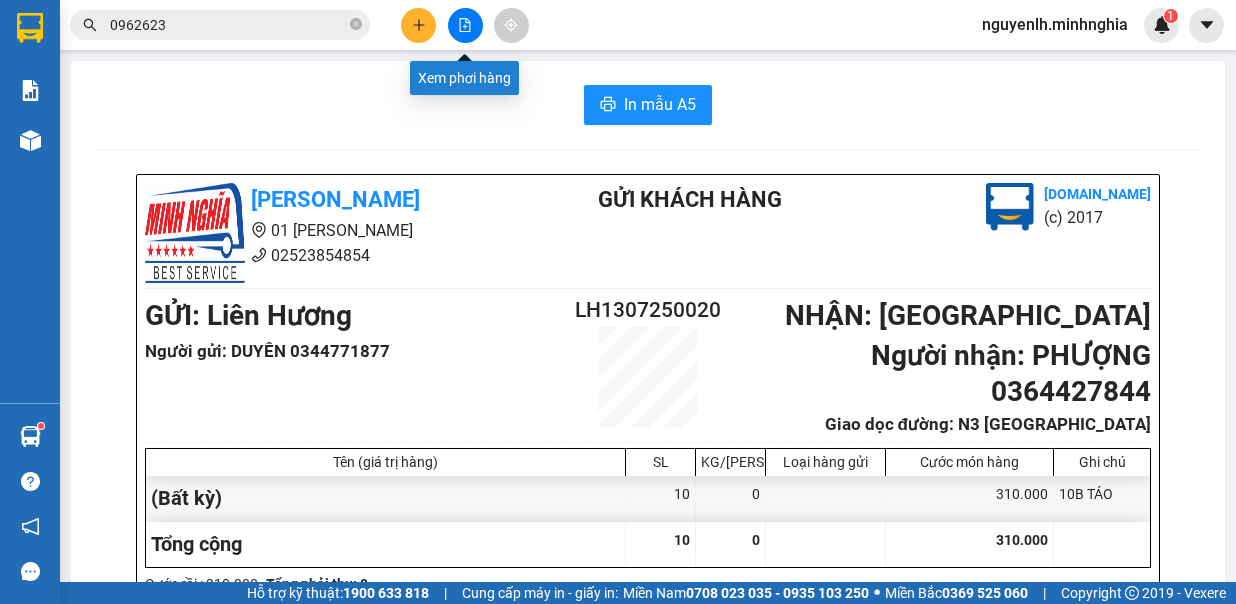click at bounding box center [465, 25] 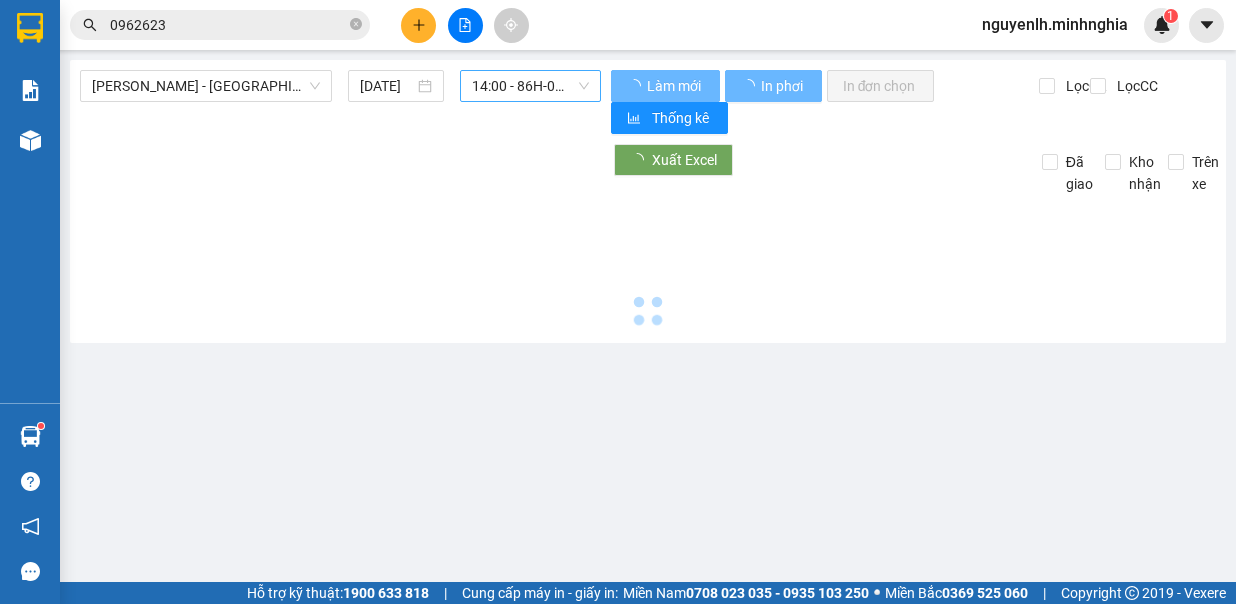 click on "14:00     - 86H-021.07" at bounding box center [530, 86] 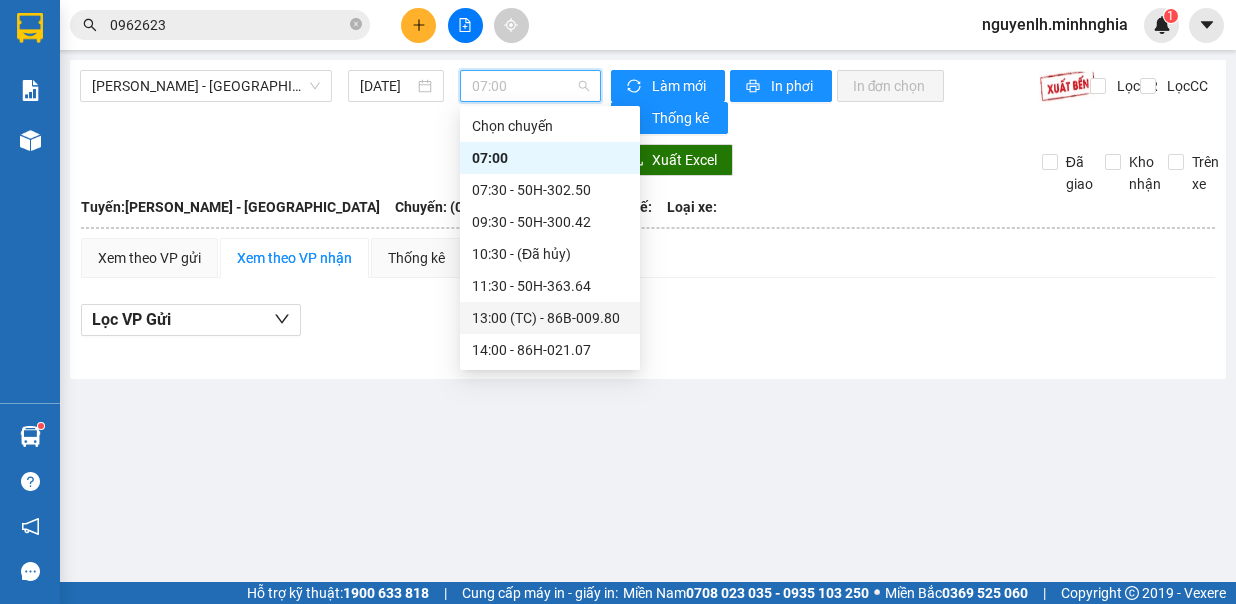 click on "13:00   (TC)   - 86B-009.80" at bounding box center (550, 318) 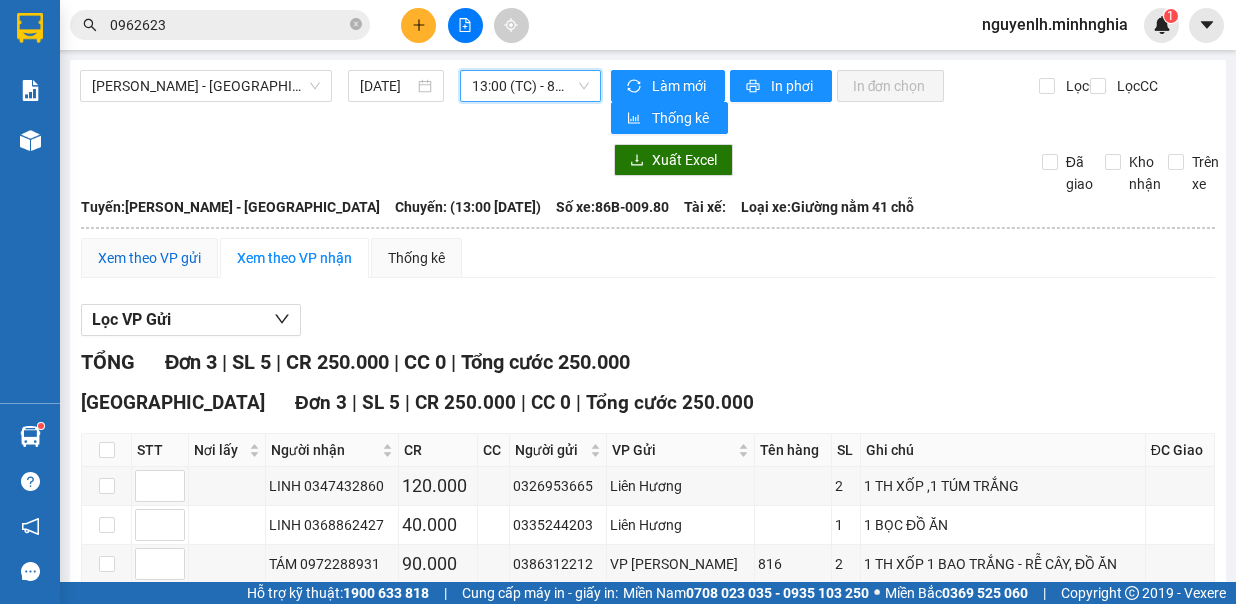 click on "Xem theo VP gửi" at bounding box center [149, 258] 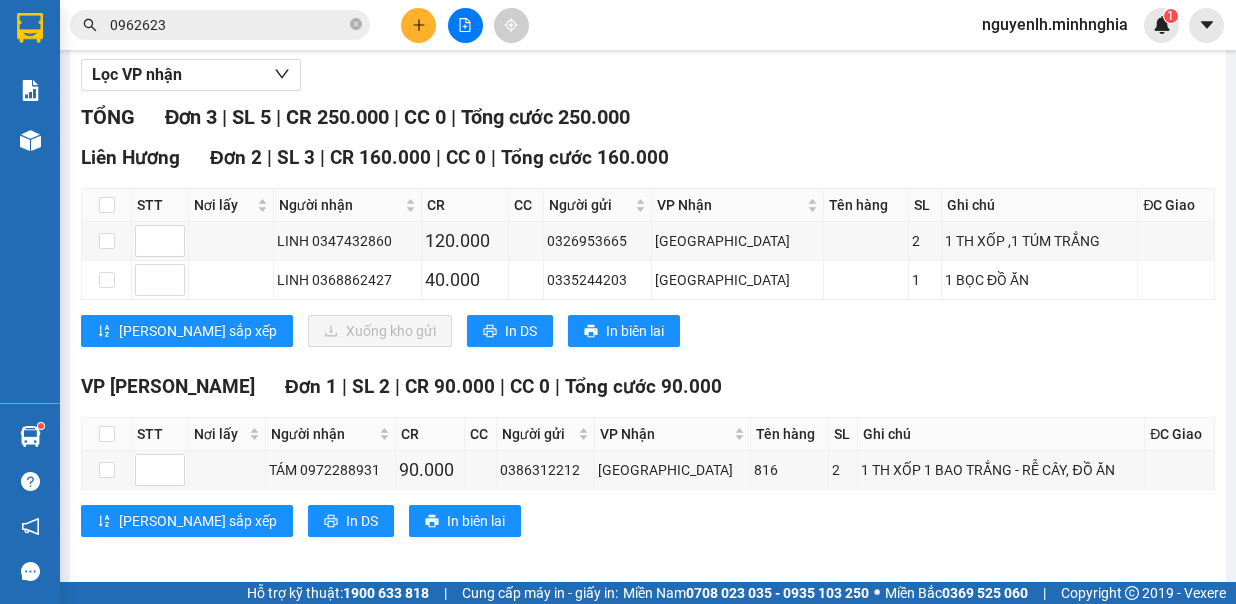 scroll, scrollTop: 0, scrollLeft: 0, axis: both 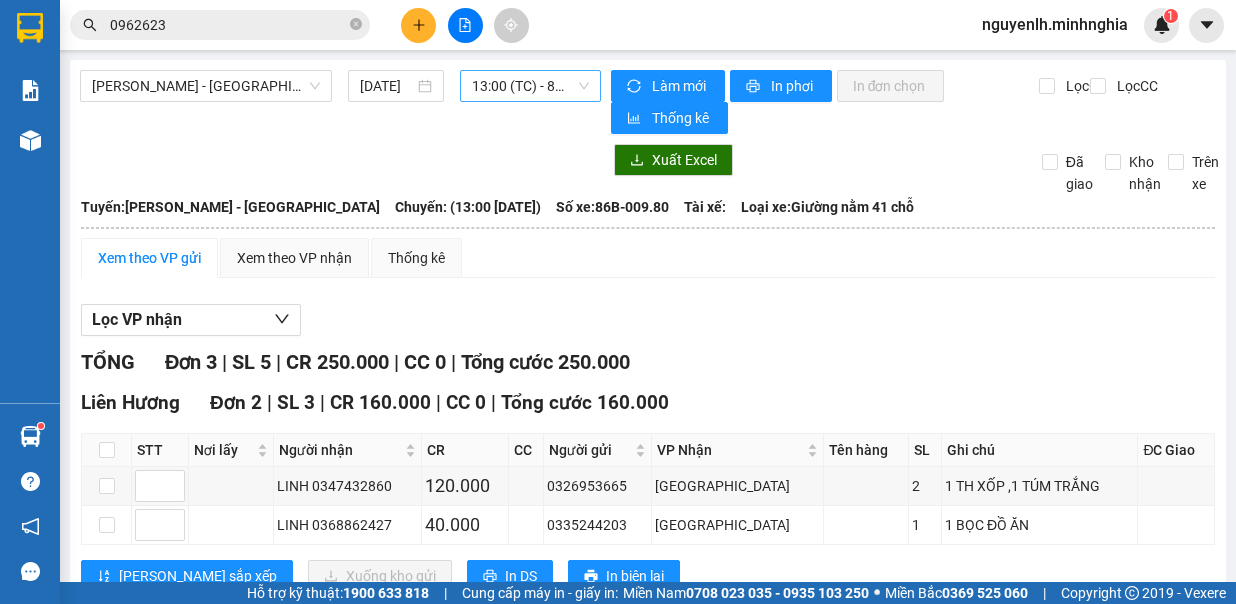 click on "13:00   (TC)   - 86B-009.80" at bounding box center [530, 86] 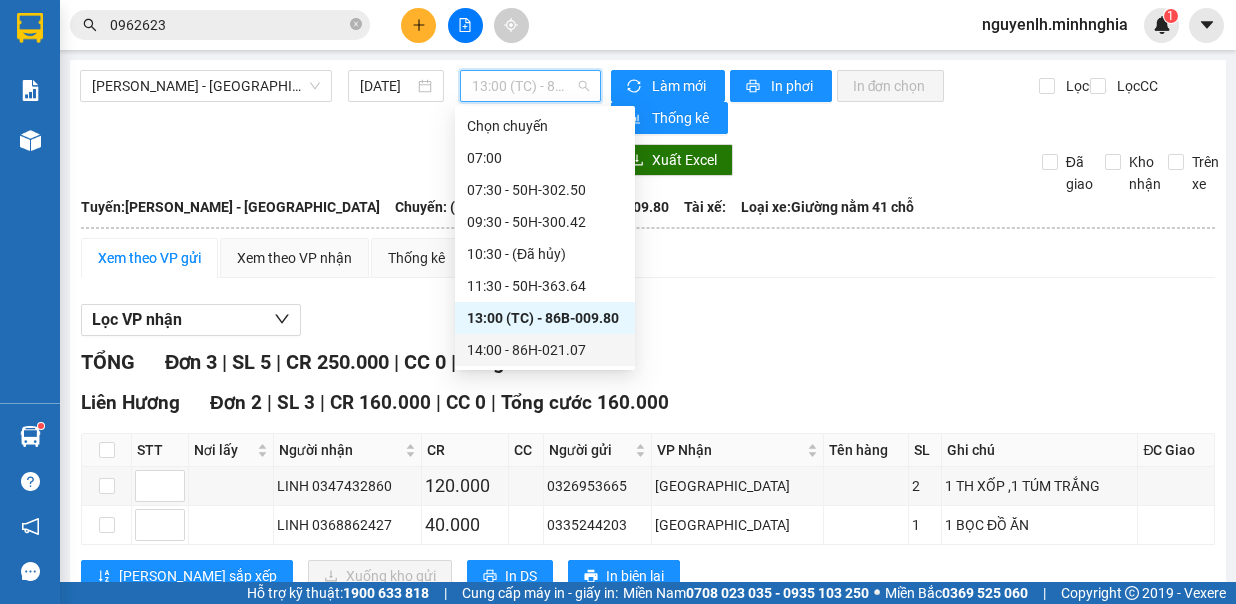 click on "14:00     - 86H-021.07" at bounding box center [545, 350] 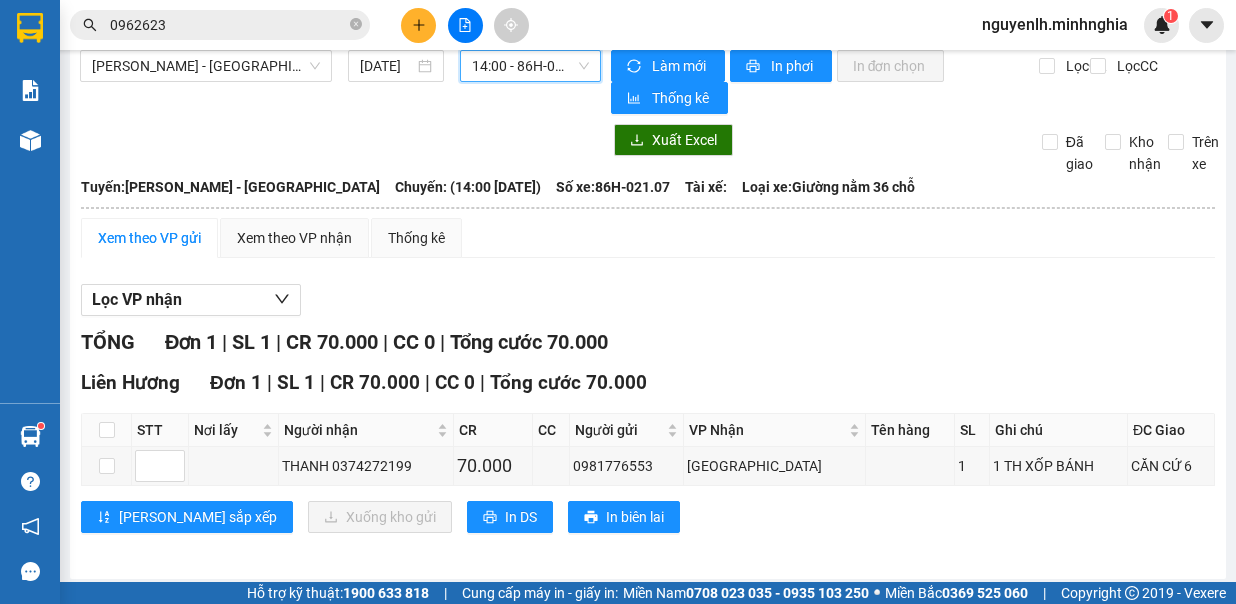 scroll, scrollTop: 0, scrollLeft: 0, axis: both 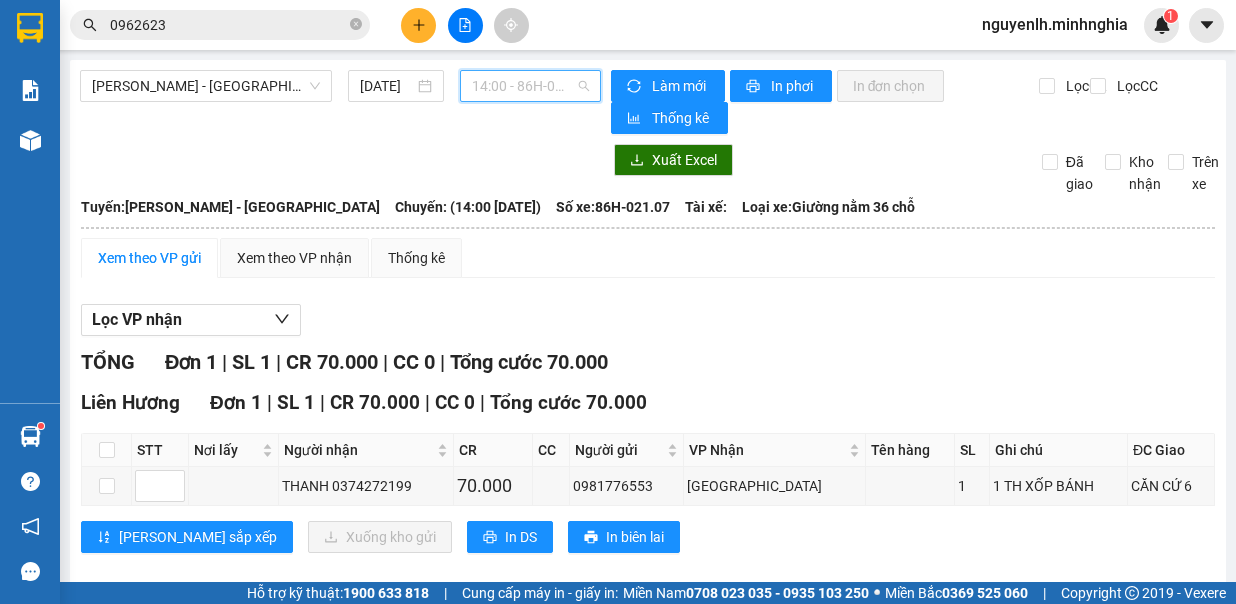 click on "14:00     - 86H-021.07" at bounding box center (530, 86) 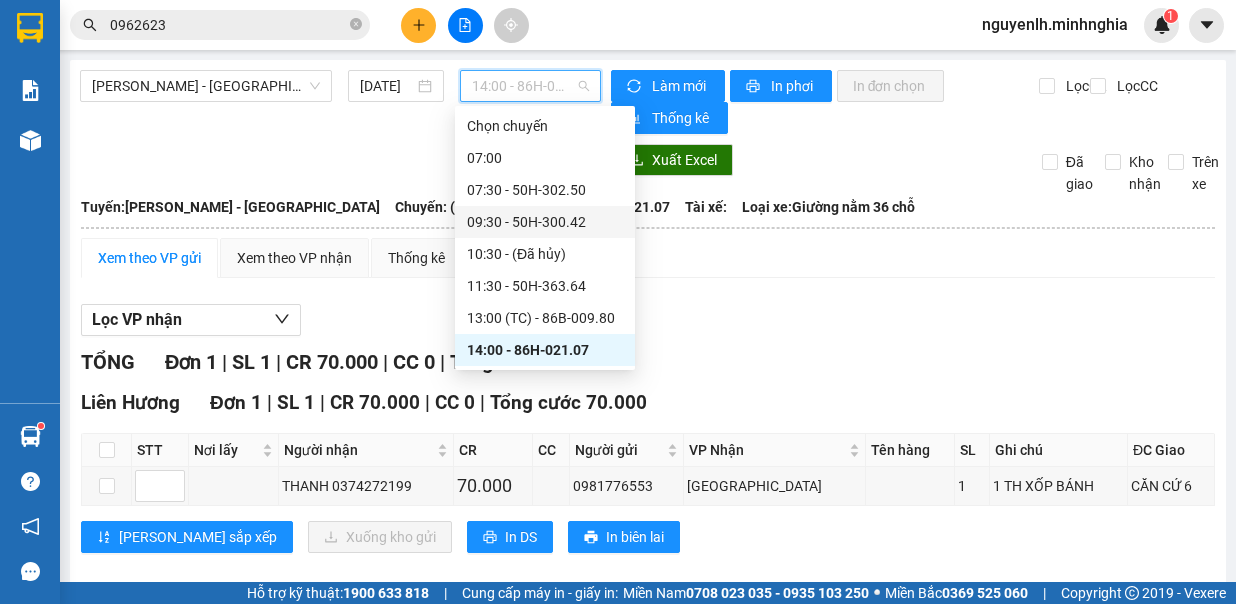 scroll, scrollTop: 100, scrollLeft: 0, axis: vertical 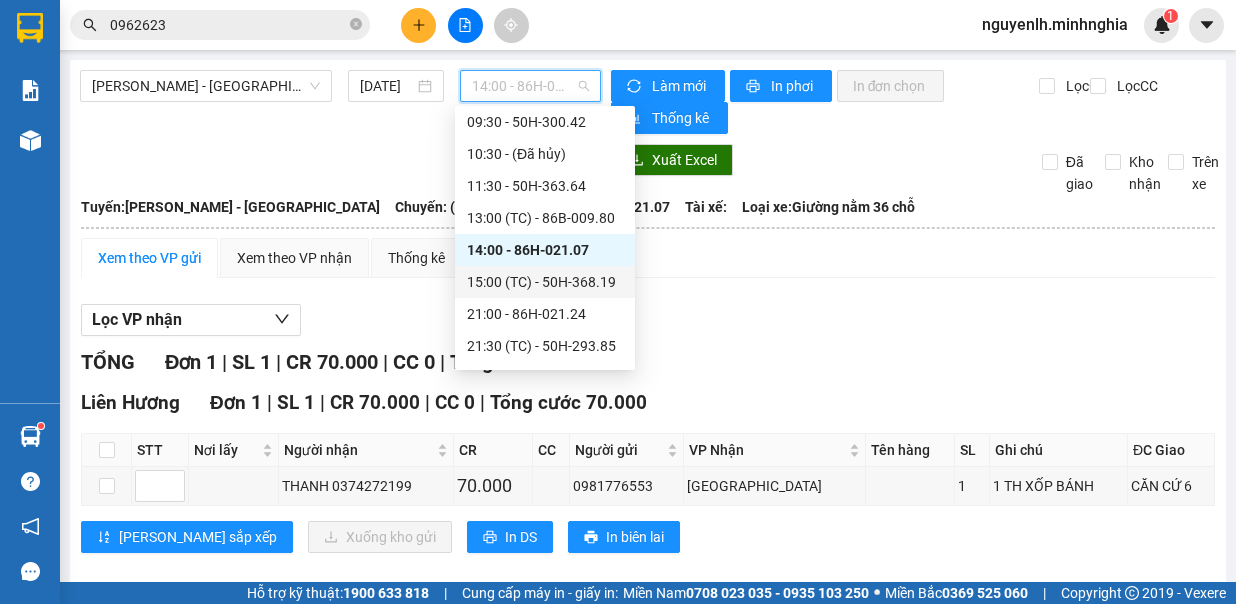 click on "15:00   (TC)   - 50H-368.19" at bounding box center [545, 282] 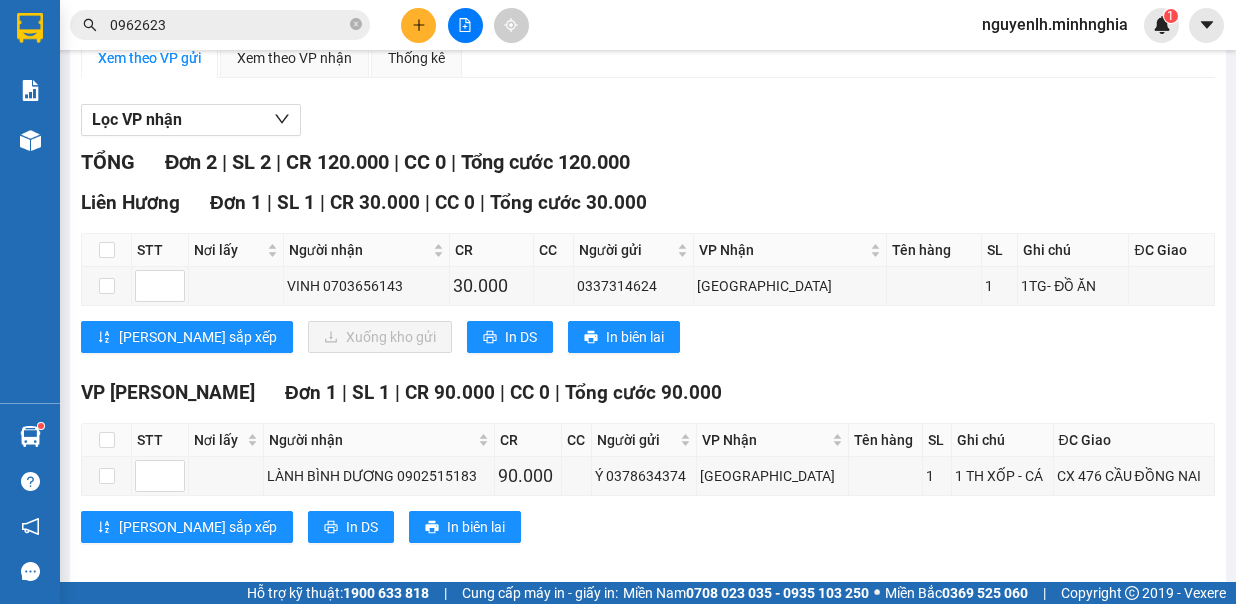 scroll, scrollTop: 208, scrollLeft: 0, axis: vertical 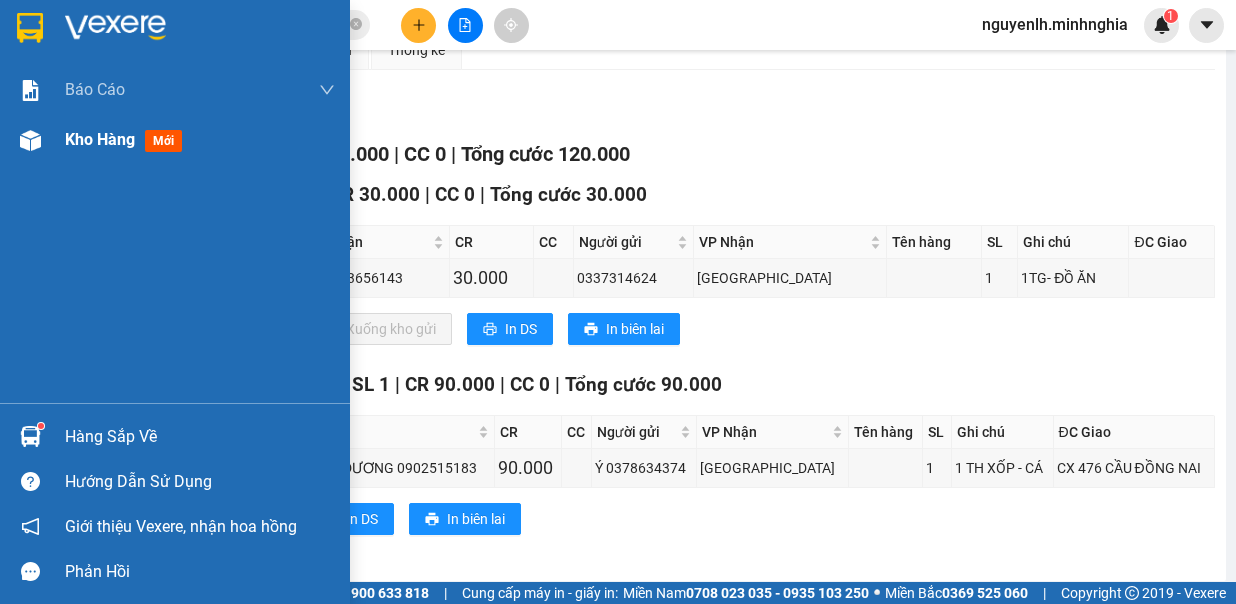 click on "Kho hàng" at bounding box center [100, 139] 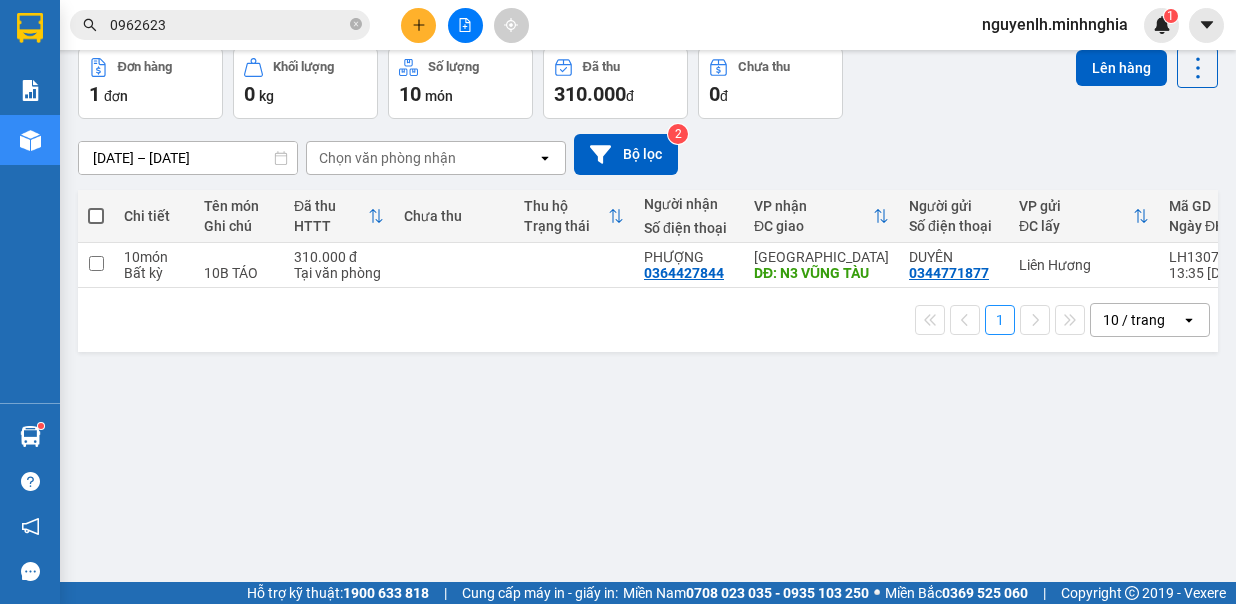 scroll, scrollTop: 92, scrollLeft: 0, axis: vertical 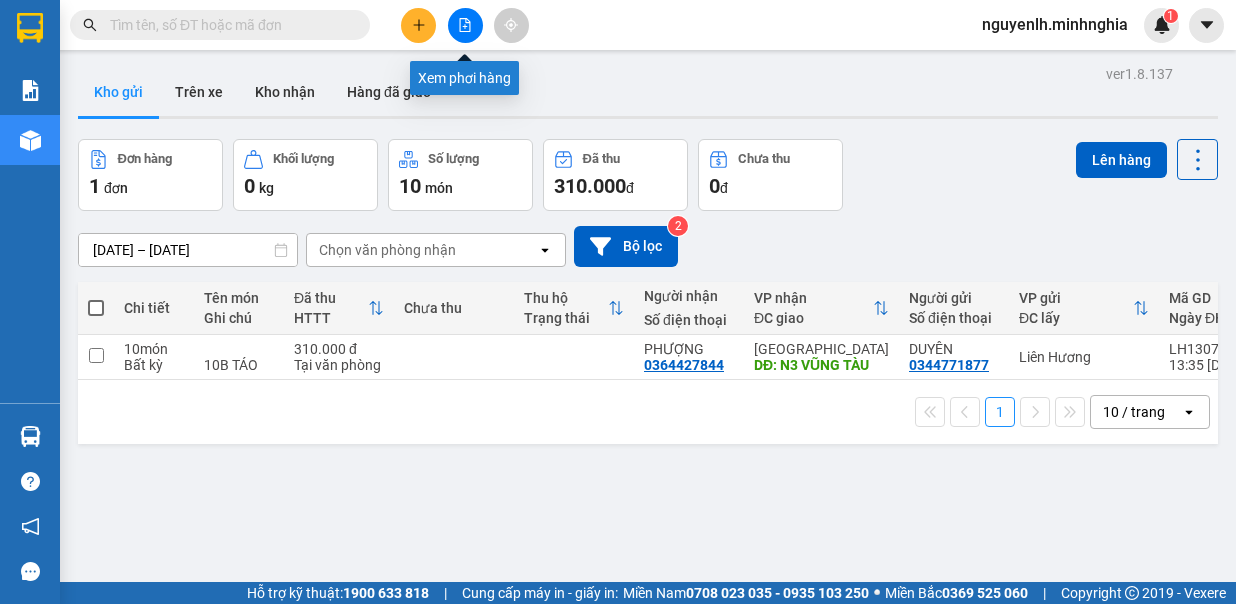 click at bounding box center [465, 25] 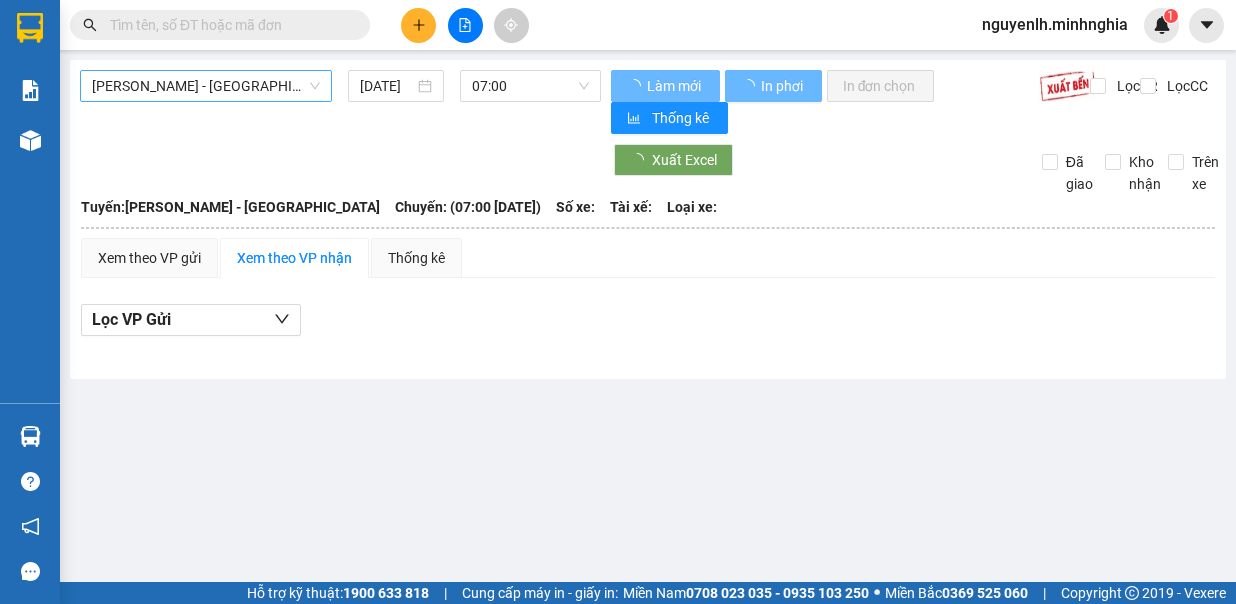 click on "[PERSON_NAME] - [GEOGRAPHIC_DATA]" at bounding box center (206, 86) 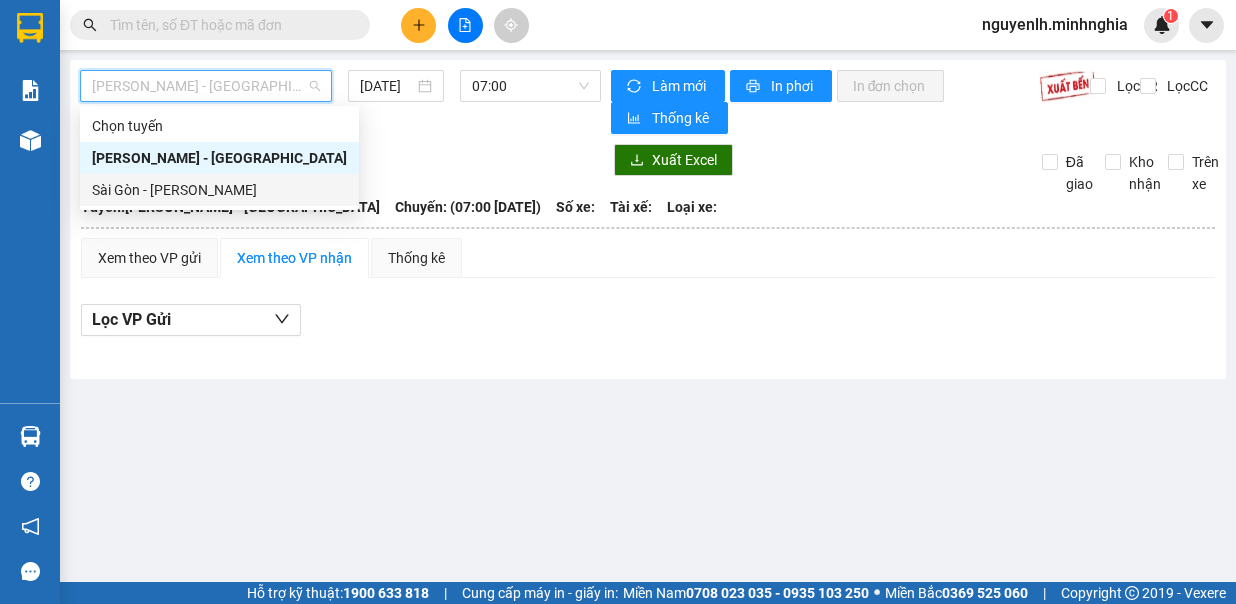 click on "Sài Gòn - Phan Rí" at bounding box center [219, 190] 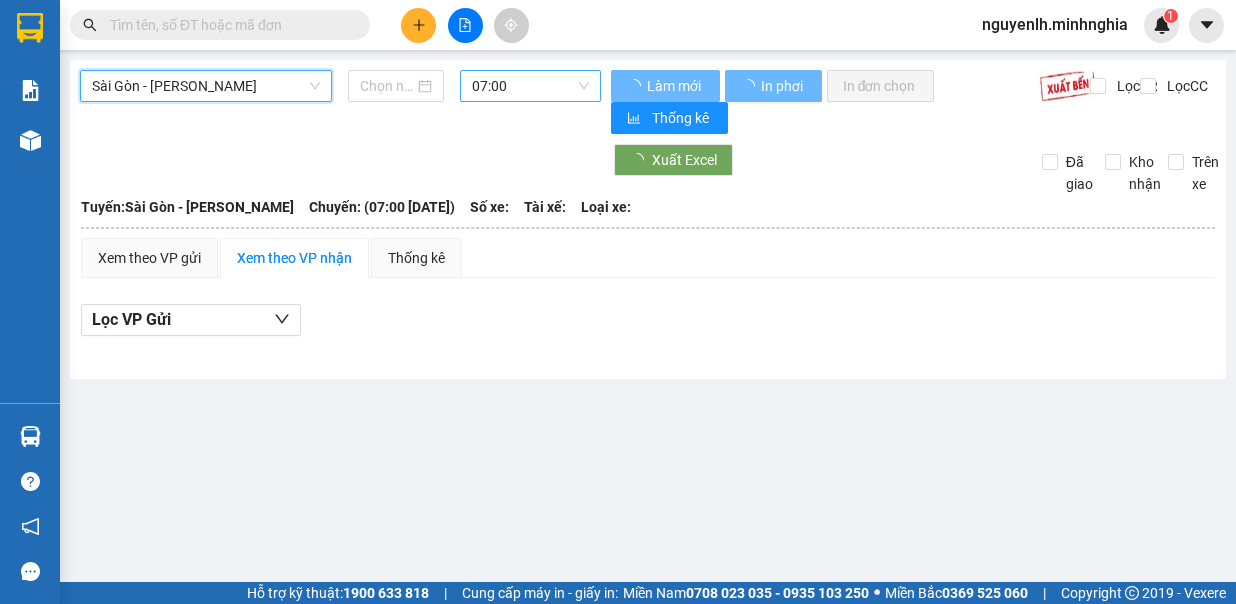 type on "[DATE]" 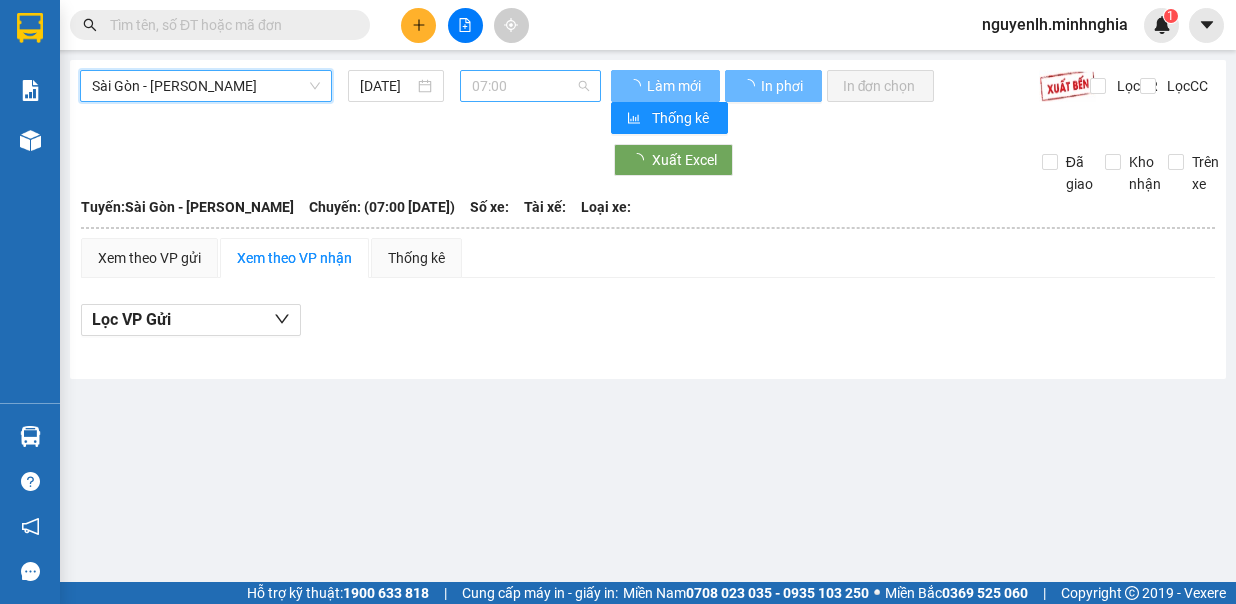 click on "07:00" at bounding box center [530, 86] 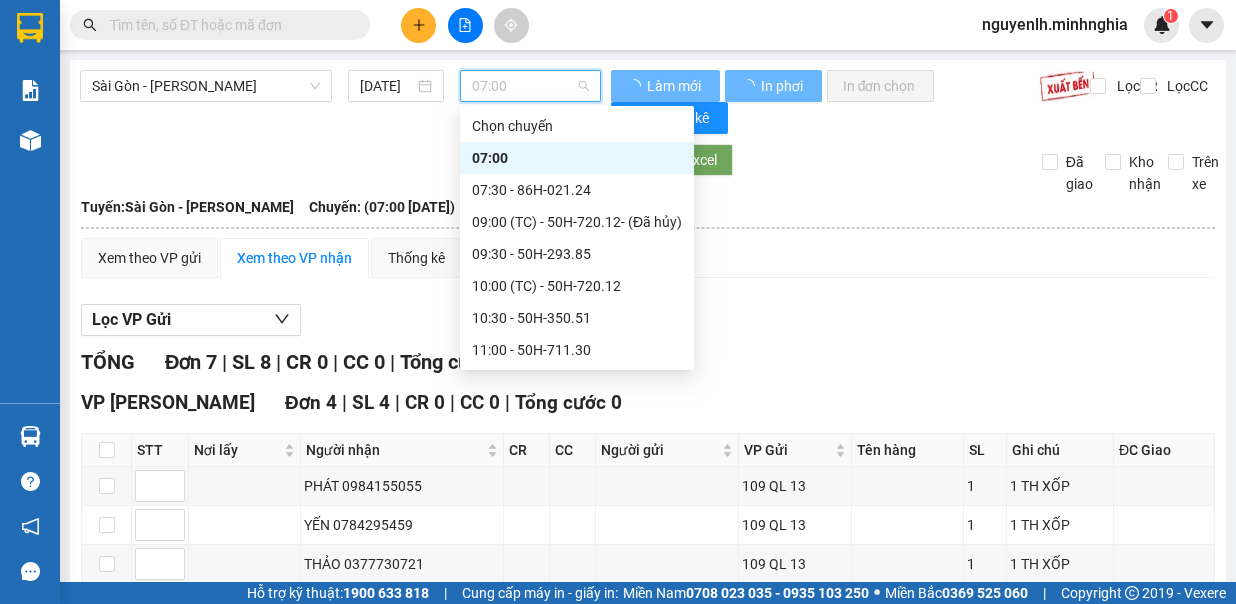 click on "07:30     - 86H-021.24" at bounding box center (577, 190) 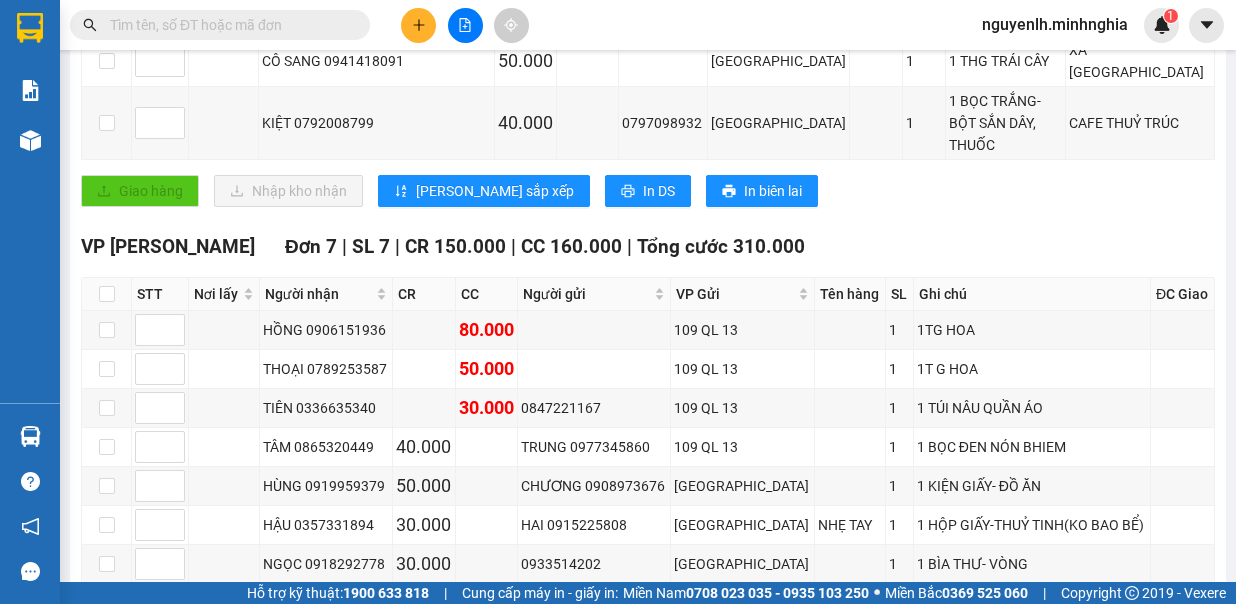 scroll, scrollTop: 0, scrollLeft: 0, axis: both 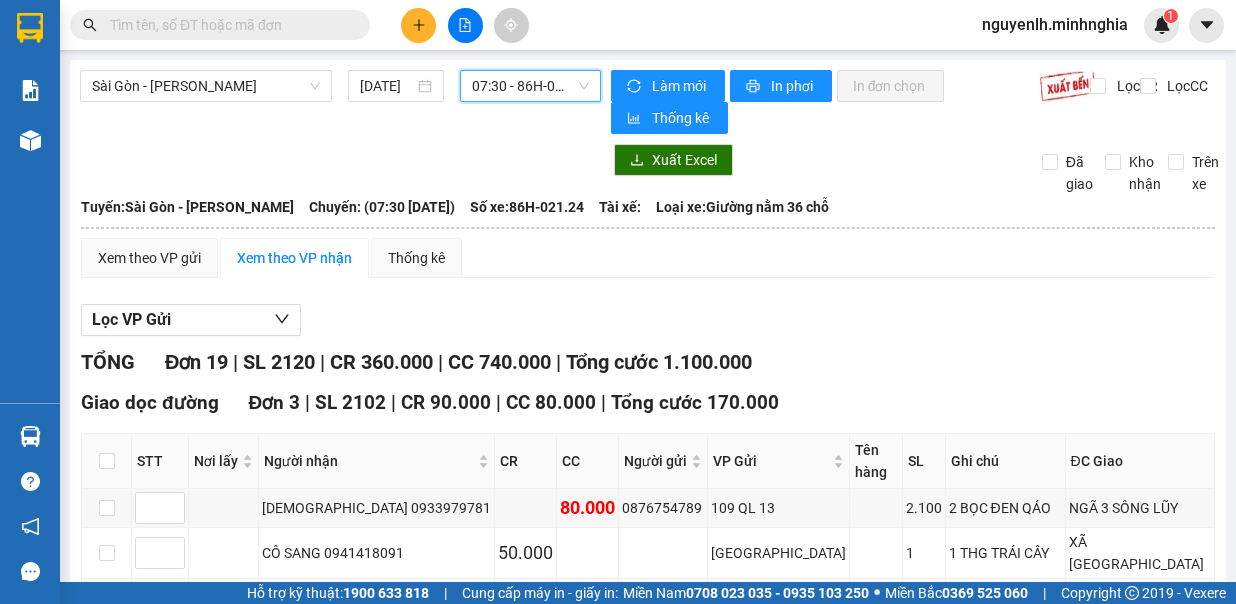click on "07:30     - 86H-021.24" at bounding box center [530, 86] 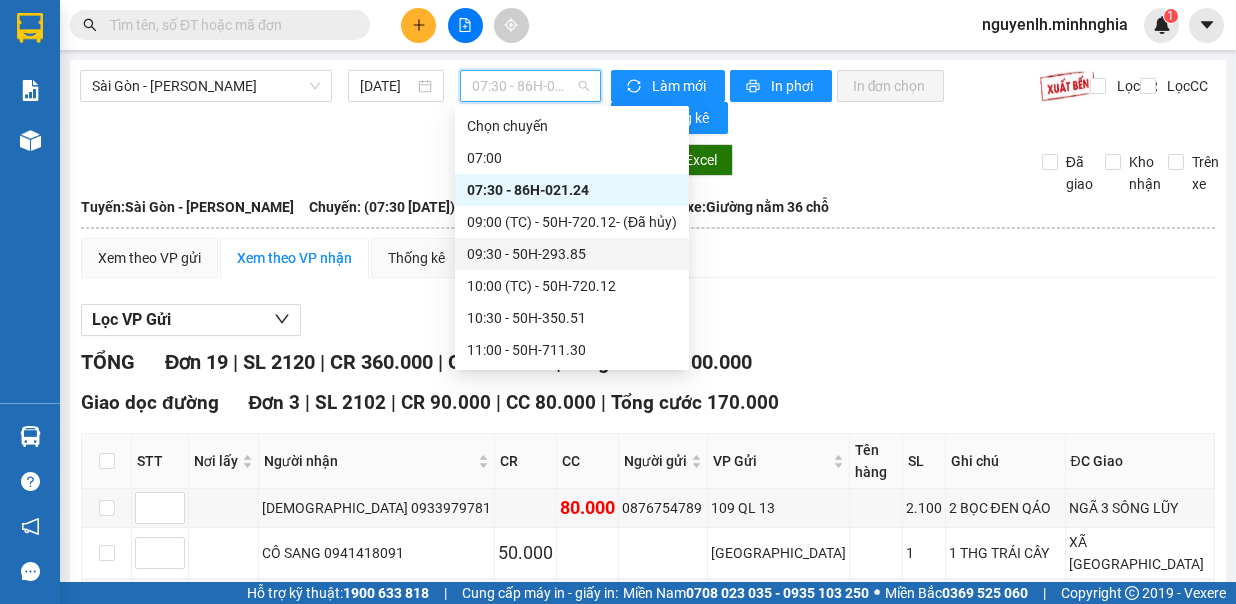 click on "09:30     - 50H-293.85" at bounding box center [572, 254] 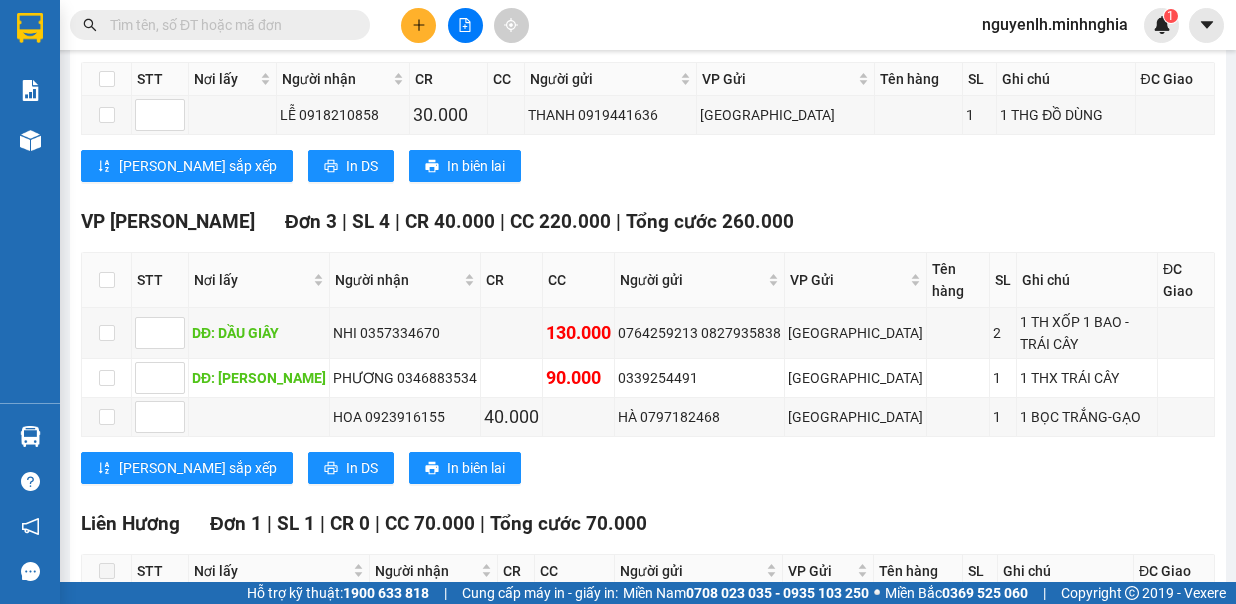scroll, scrollTop: 900, scrollLeft: 0, axis: vertical 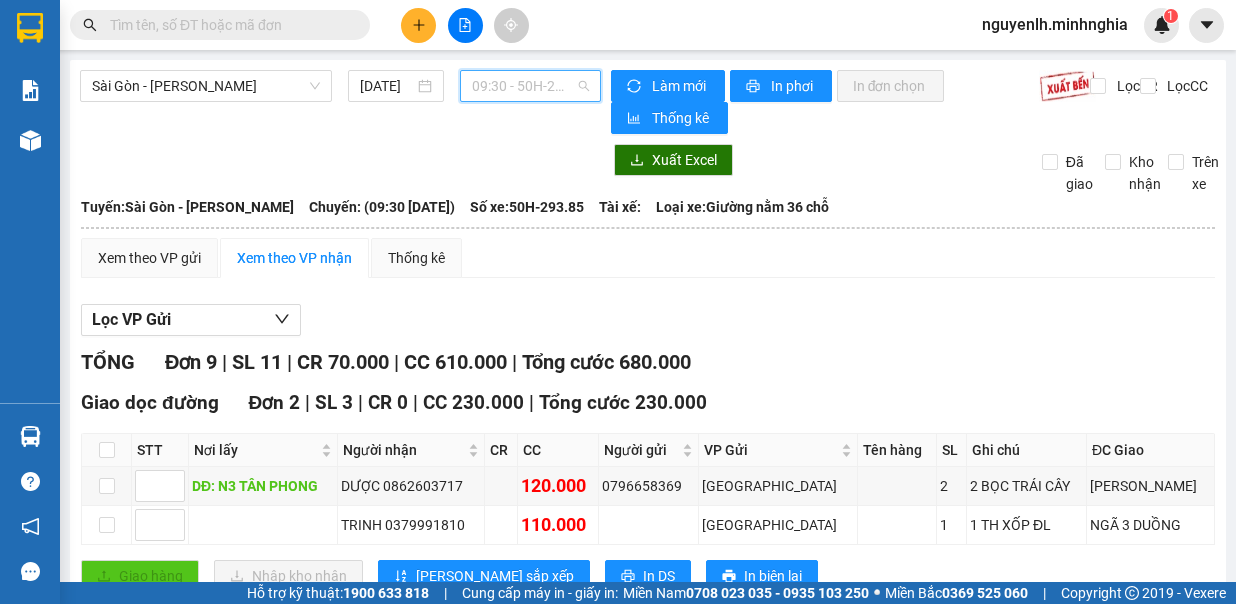 click on "09:30     - 50H-293.85" at bounding box center (530, 86) 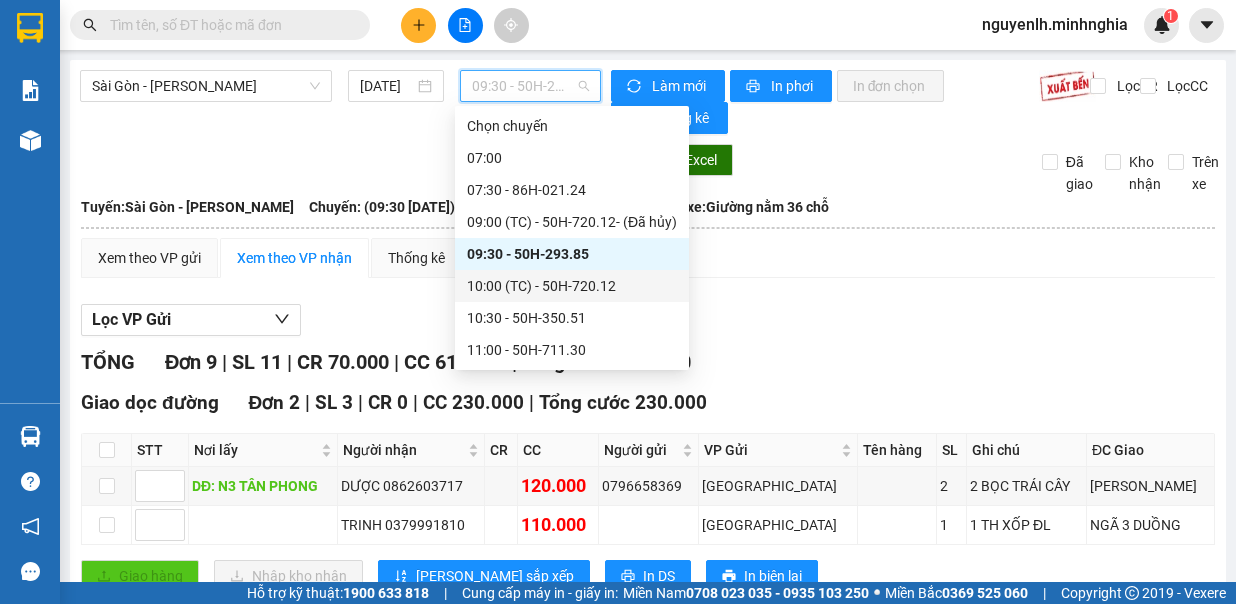 click on "10:00   (TC)   - 50H-720.12" at bounding box center (572, 286) 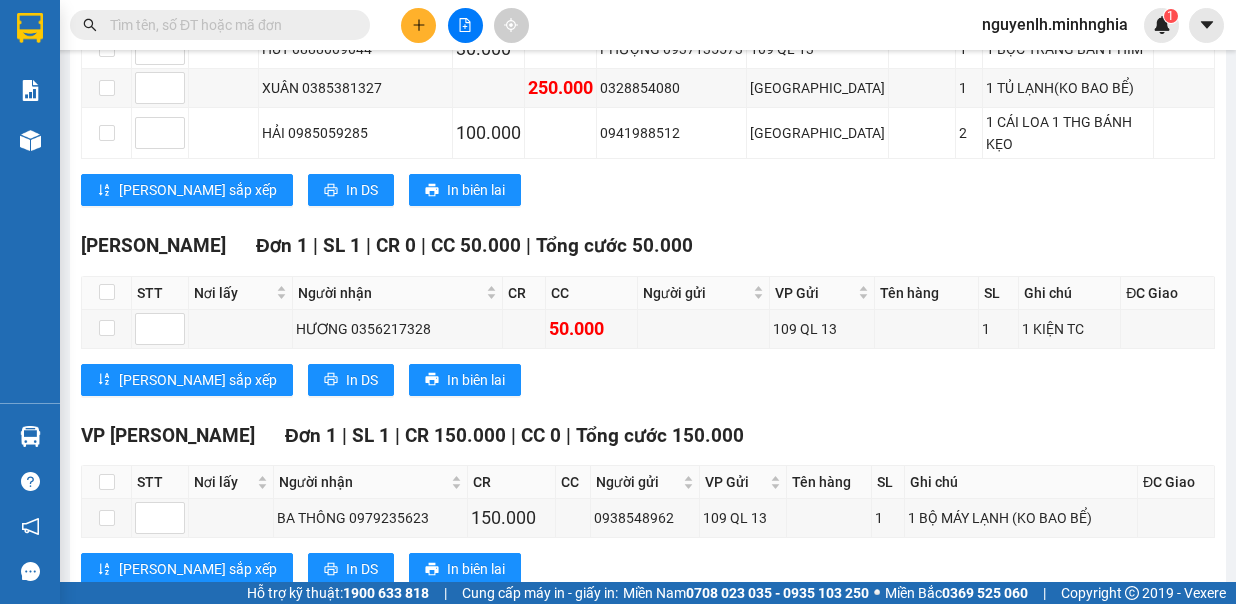 scroll, scrollTop: 0, scrollLeft: 0, axis: both 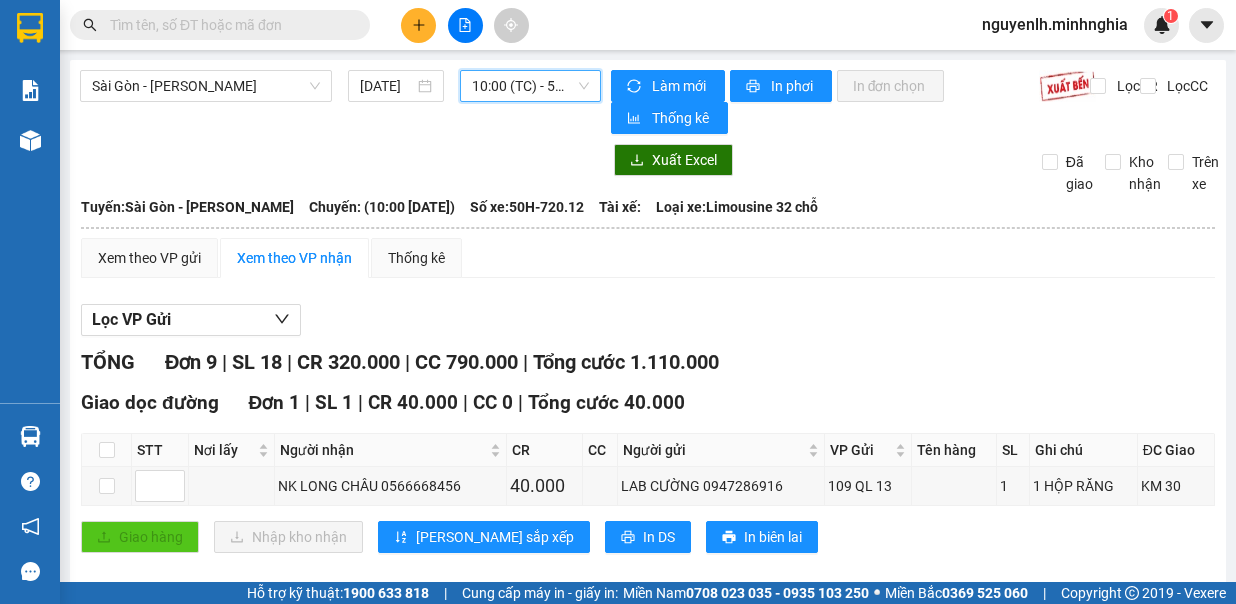 click on "10:00   (TC)   - 50H-720.12" at bounding box center (530, 86) 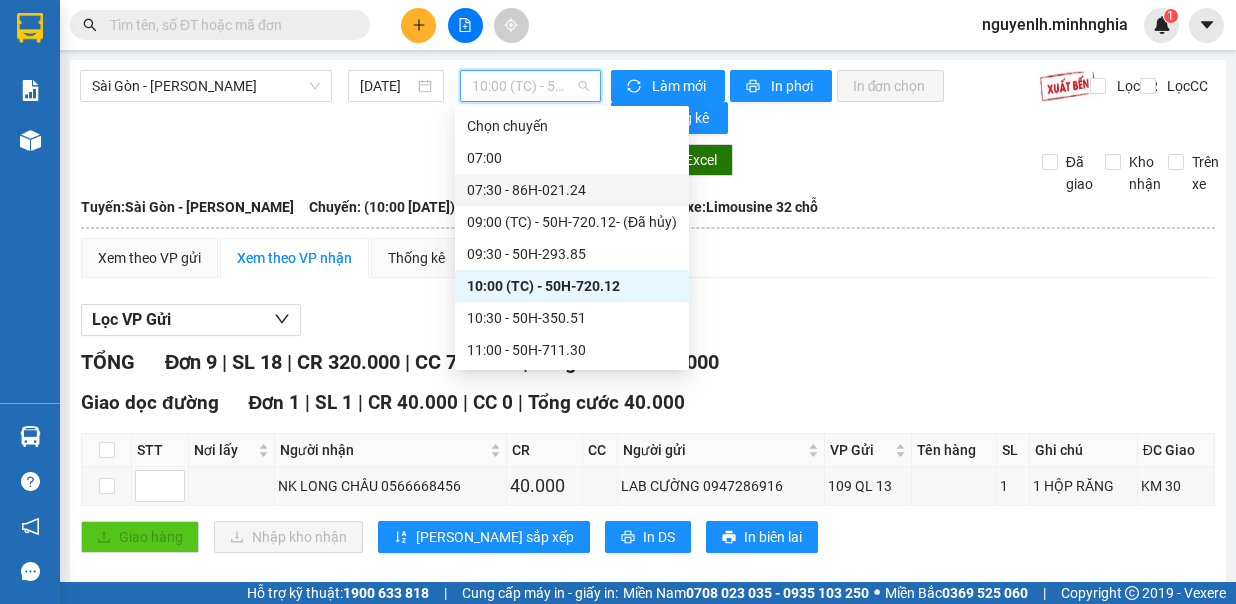 click on "07:30     - 86H-021.24" at bounding box center (572, 190) 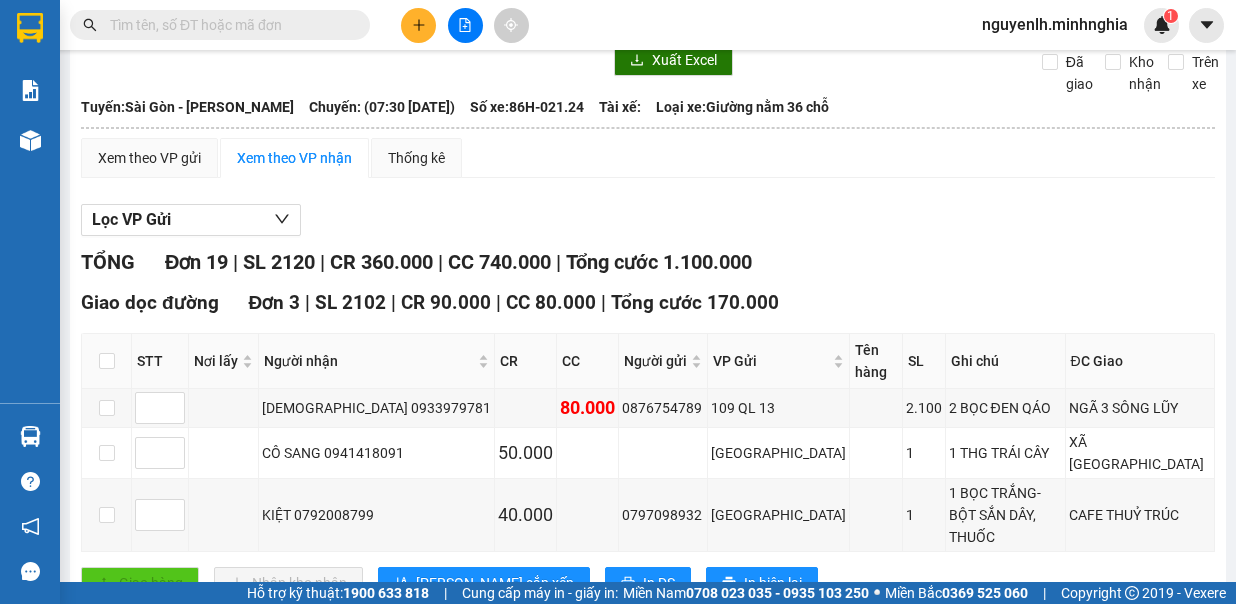 scroll, scrollTop: 0, scrollLeft: 0, axis: both 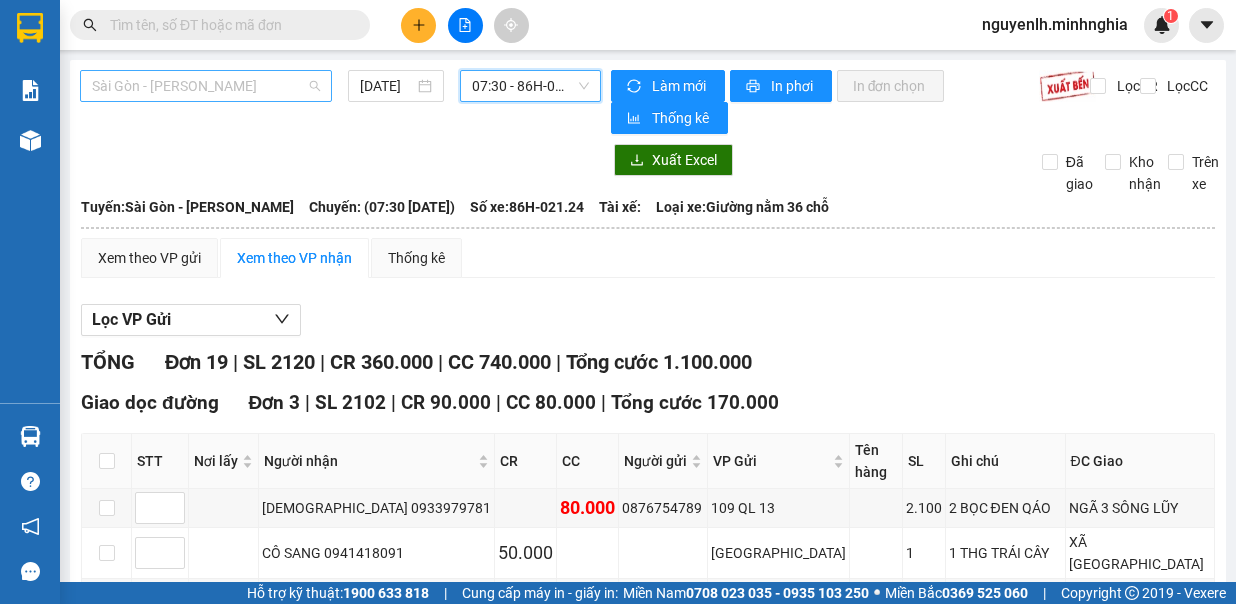click on "Sài Gòn - Phan Rí" at bounding box center [206, 86] 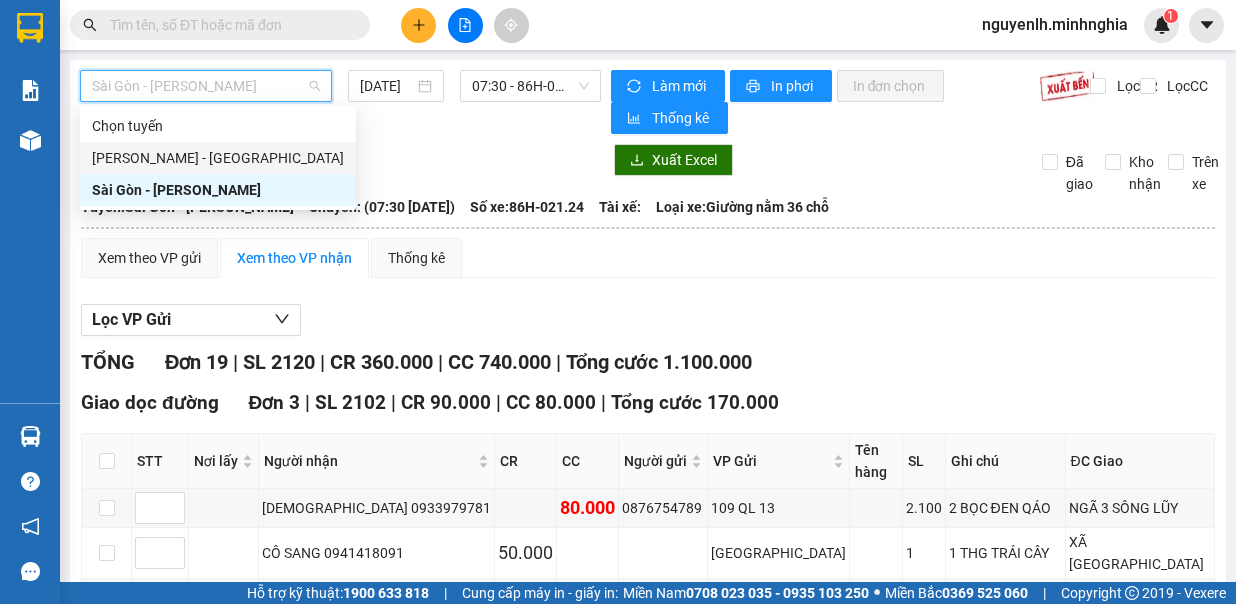 click on "[PERSON_NAME] - [GEOGRAPHIC_DATA]" at bounding box center (218, 158) 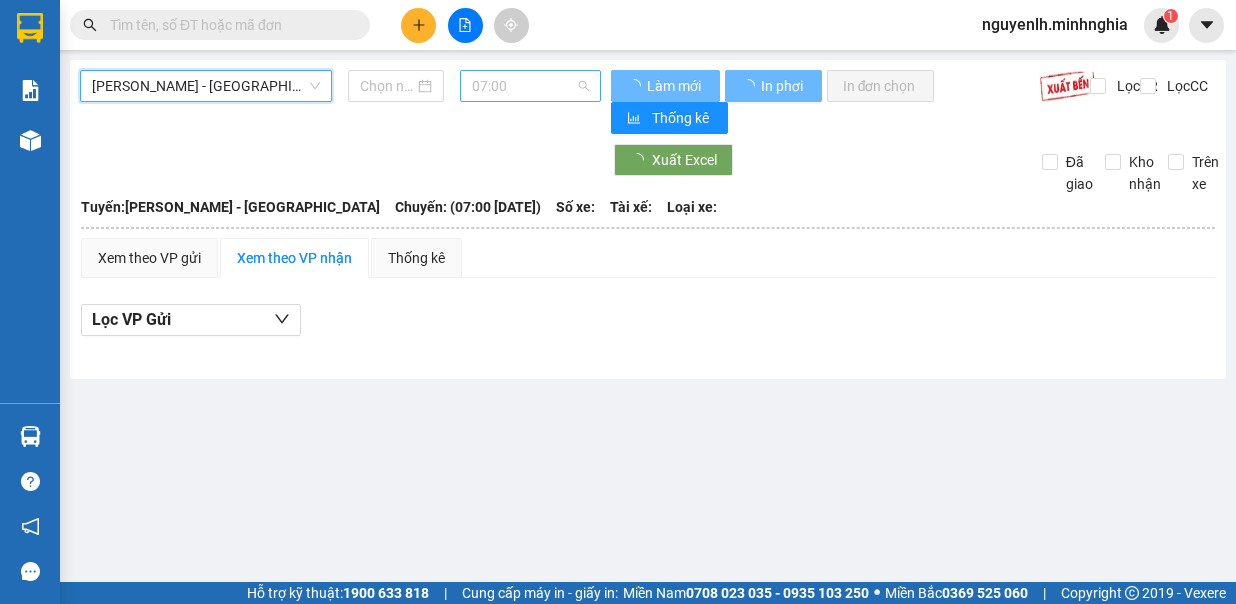 type on "[DATE]" 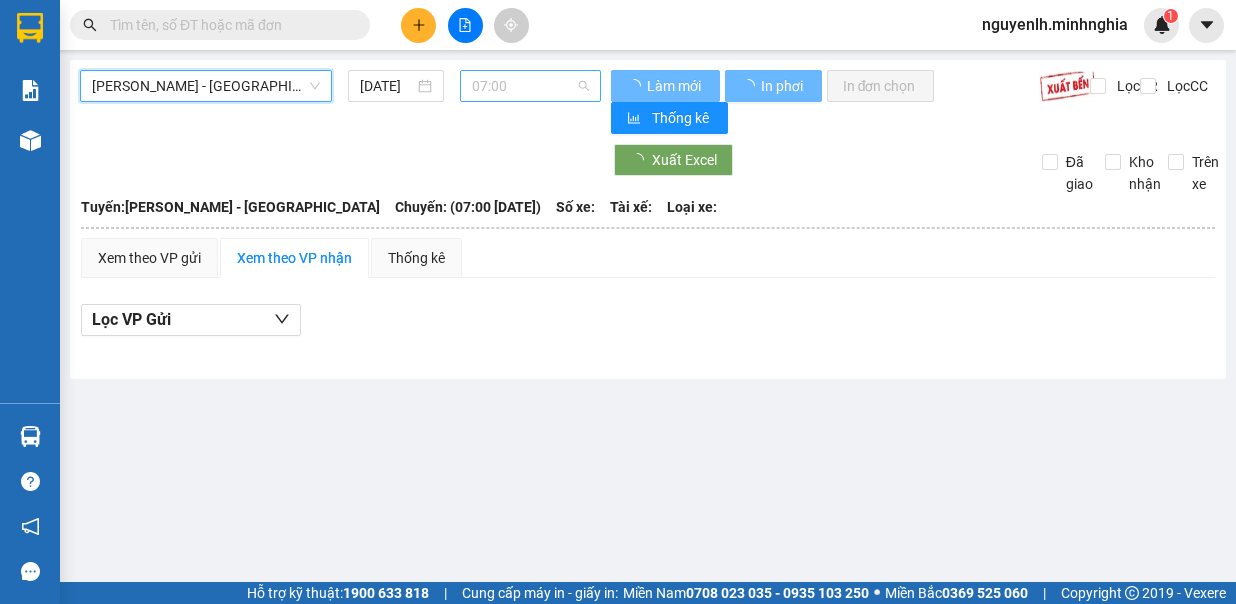 click on "07:00" at bounding box center [530, 86] 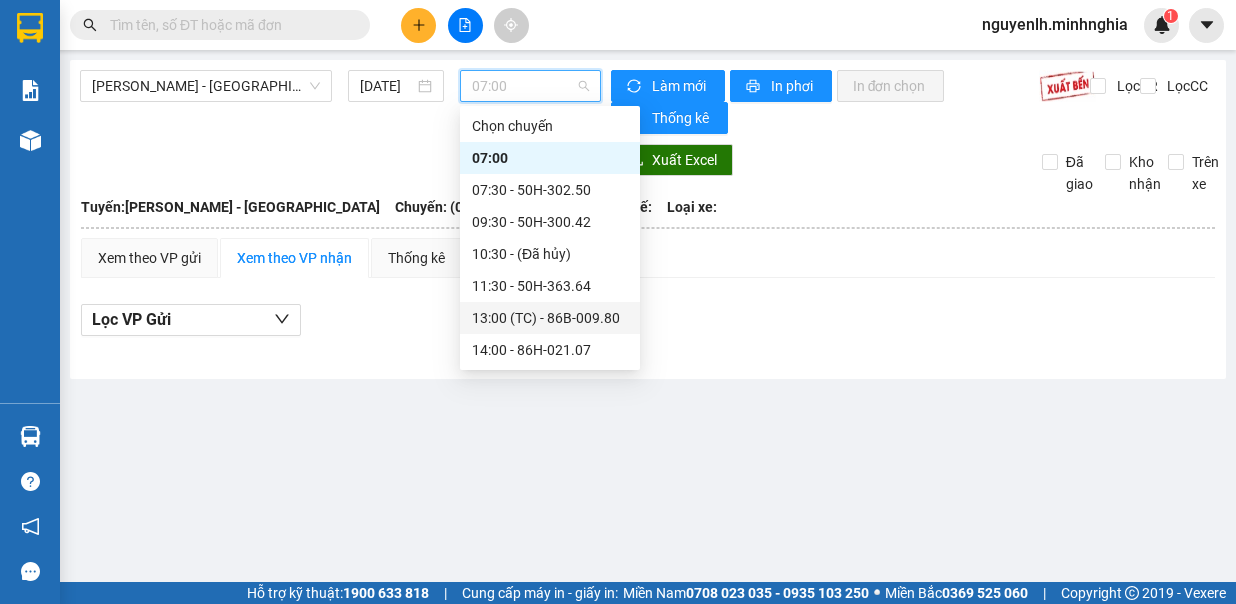 scroll, scrollTop: 288, scrollLeft: 0, axis: vertical 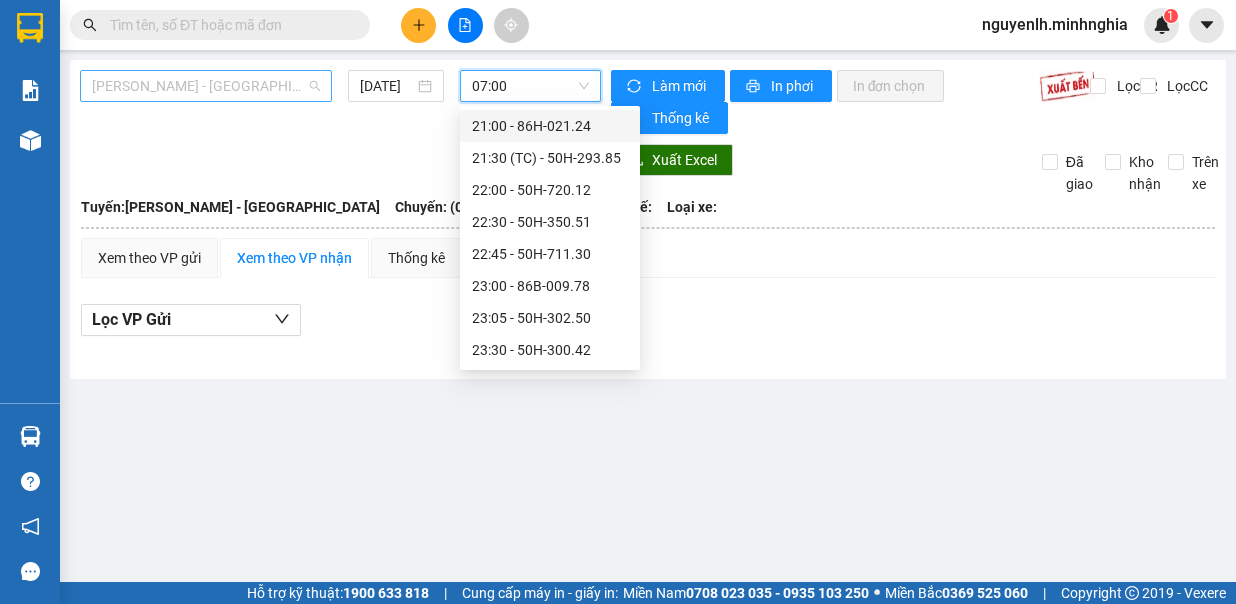 click on "[PERSON_NAME] - [GEOGRAPHIC_DATA]" at bounding box center (206, 86) 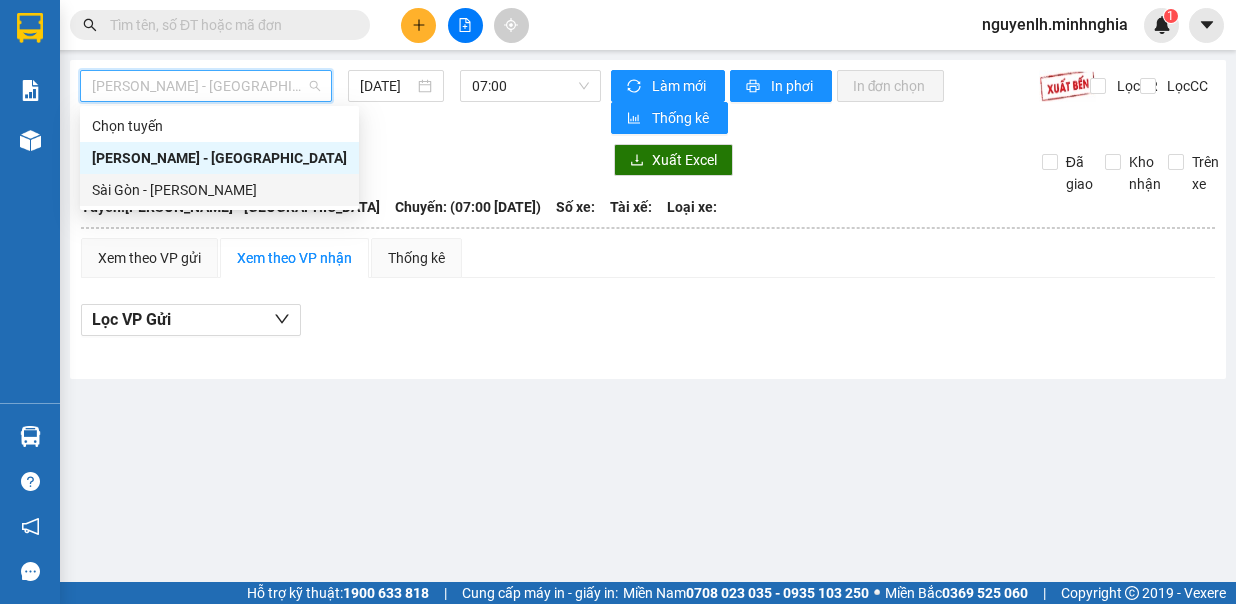 click on "Sài Gòn - Phan Rí" at bounding box center [219, 190] 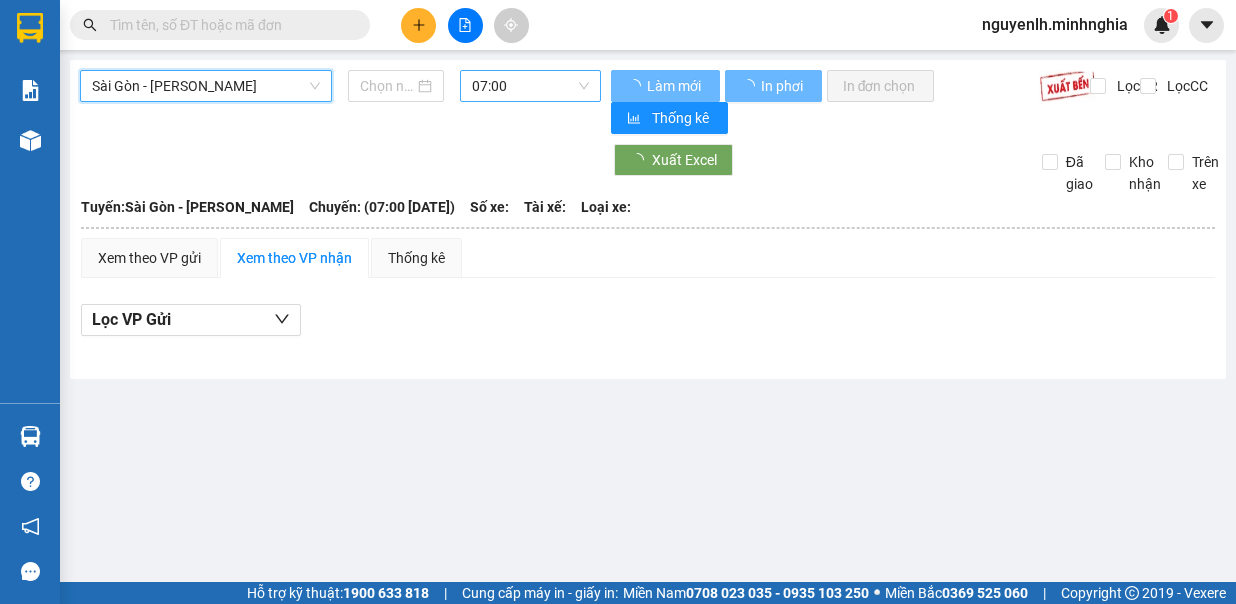 type on "[DATE]" 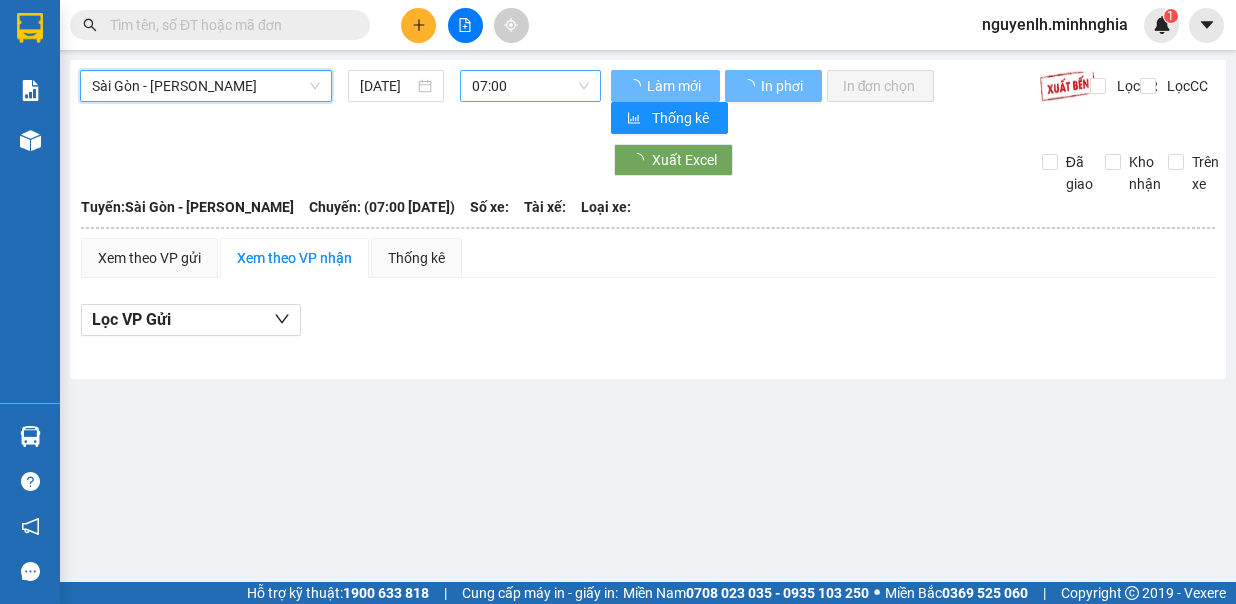 click on "07:00" at bounding box center (530, 86) 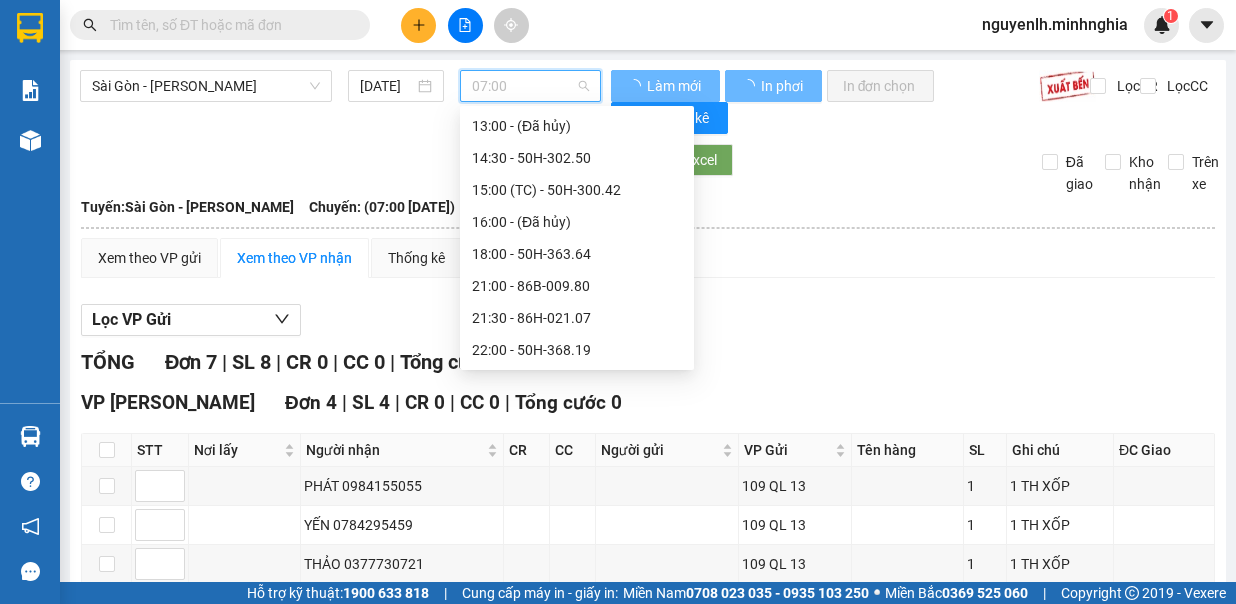 click on "10:00   (TC)   - 50H-720.12" at bounding box center [577, -2] 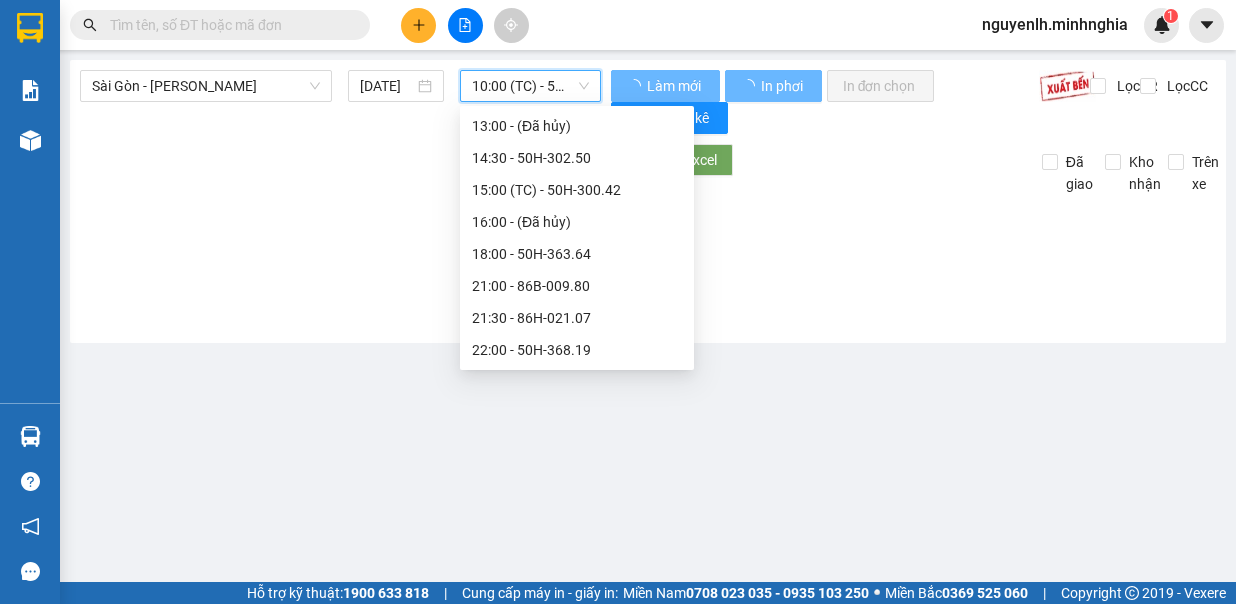 scroll, scrollTop: 32, scrollLeft: 0, axis: vertical 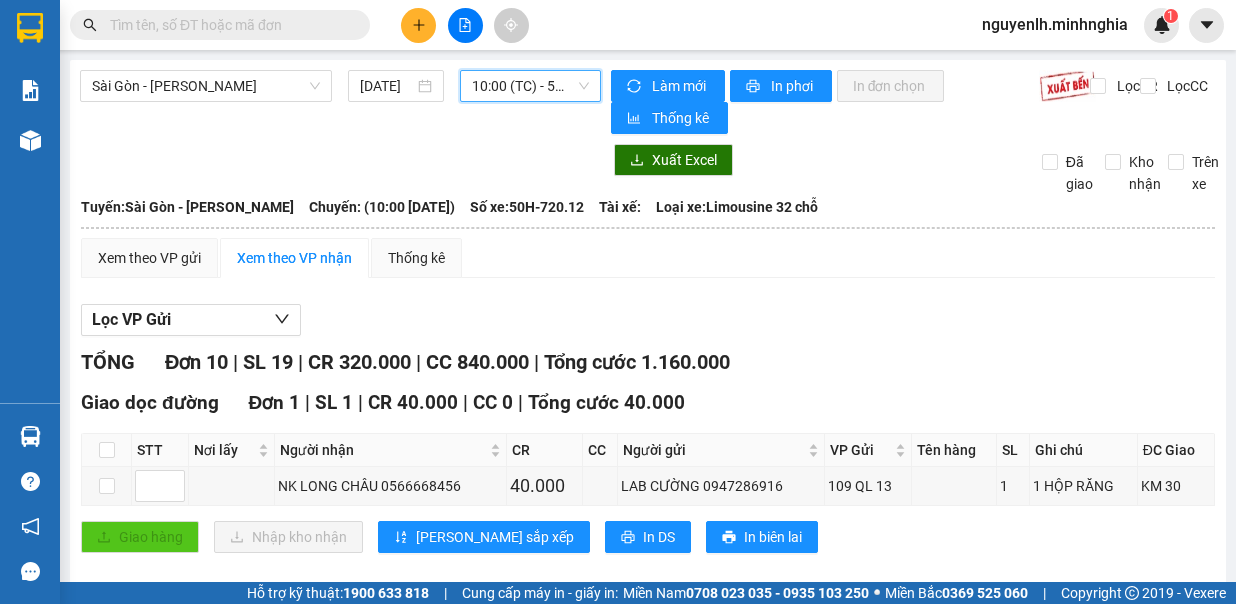 click on "10:00   (TC)   - 50H-720.12" at bounding box center (530, 86) 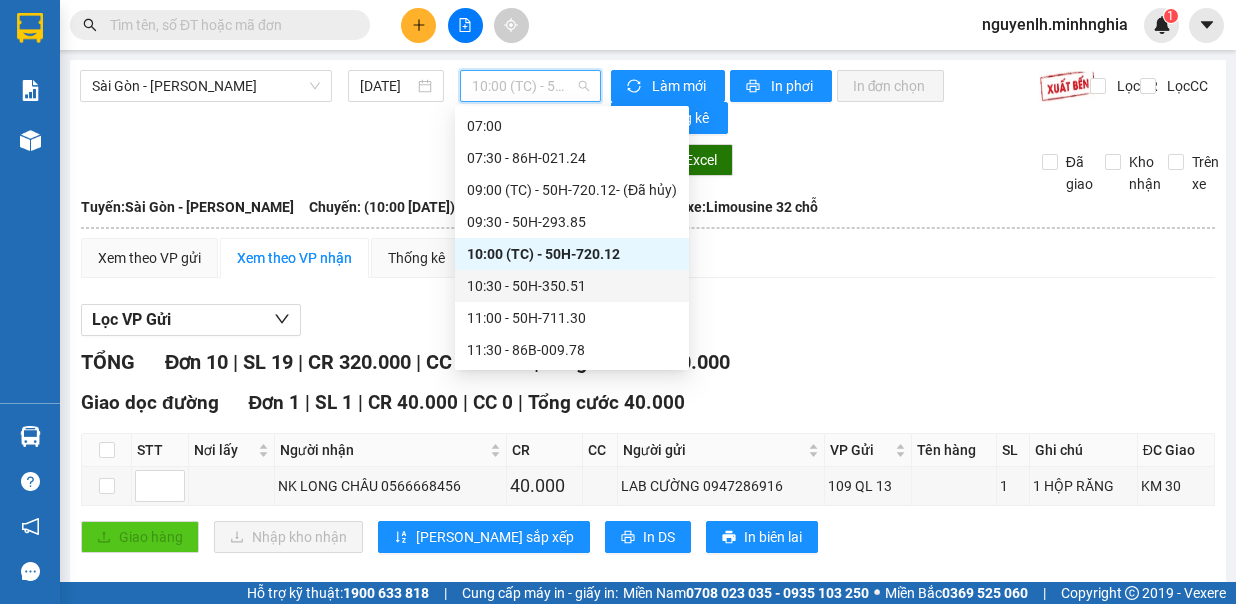 click on "10:30     - 50H-350.51" at bounding box center (572, 286) 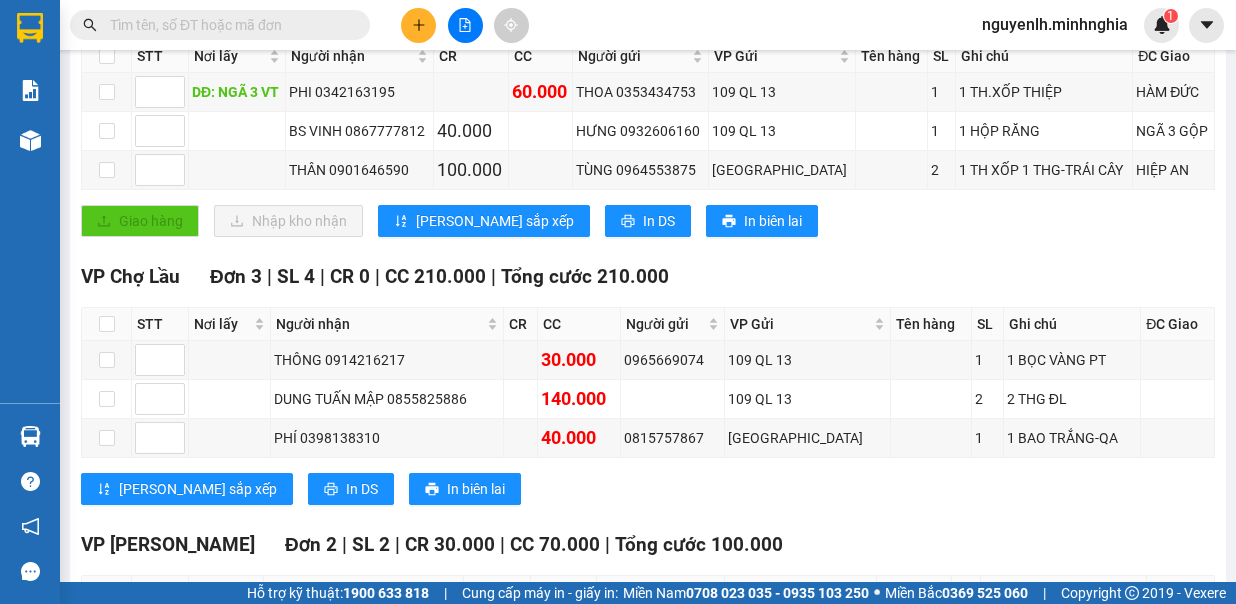 scroll, scrollTop: 0, scrollLeft: 0, axis: both 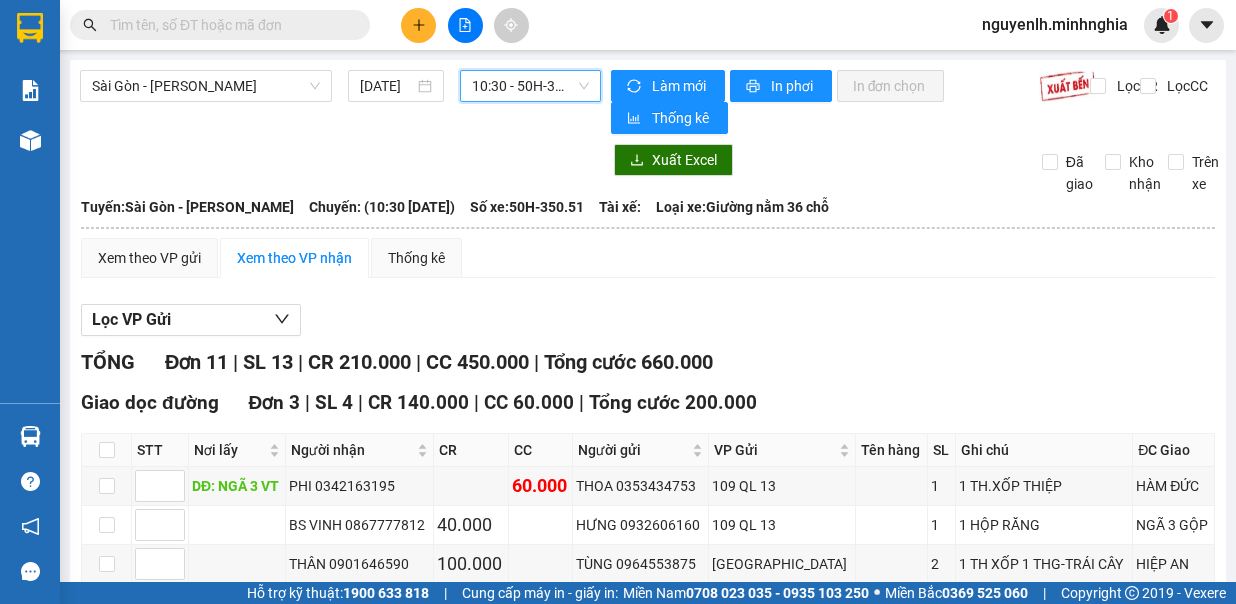 click on "10:30     - 50H-350.51" at bounding box center (530, 86) 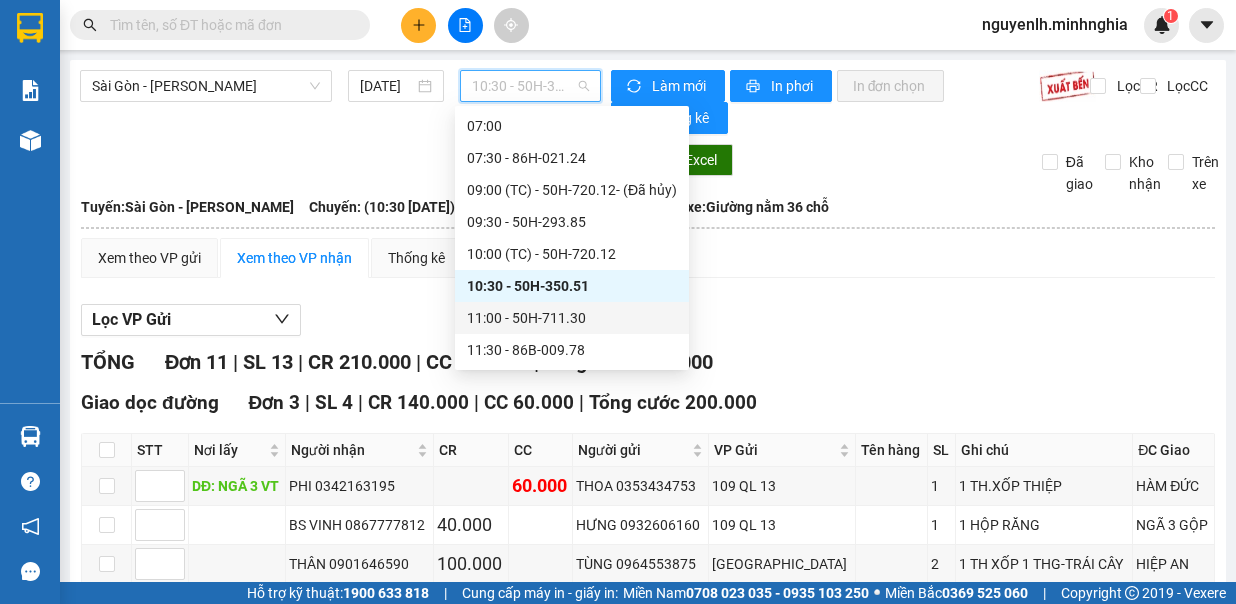 click on "11:00     - 50H-711.30" at bounding box center (572, 318) 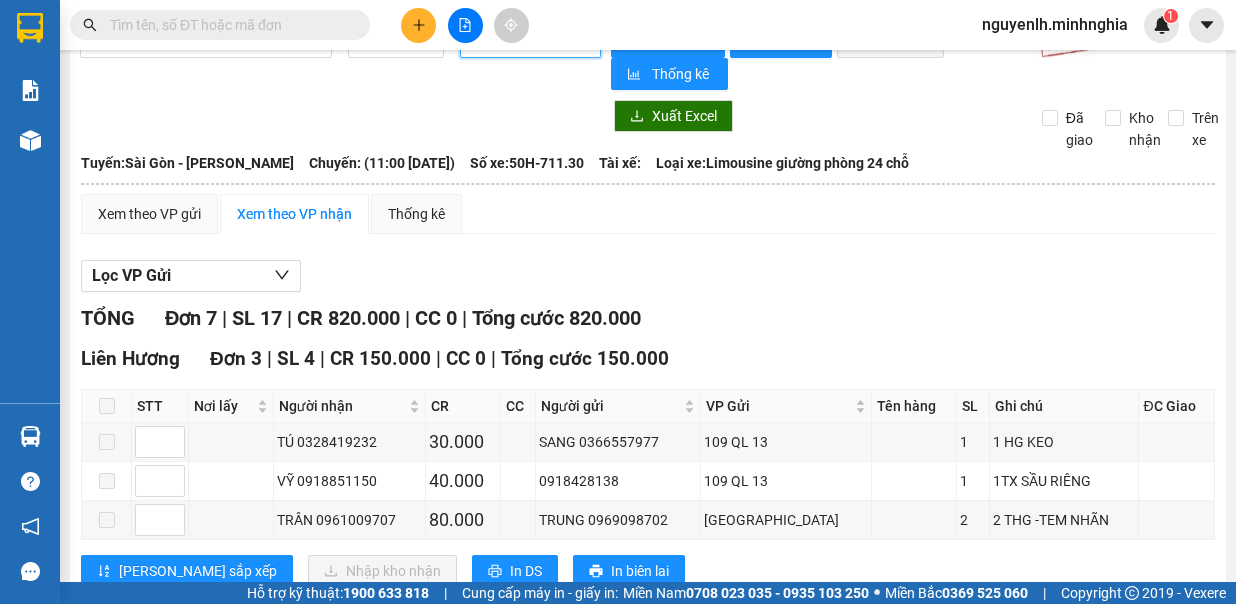 scroll, scrollTop: 0, scrollLeft: 0, axis: both 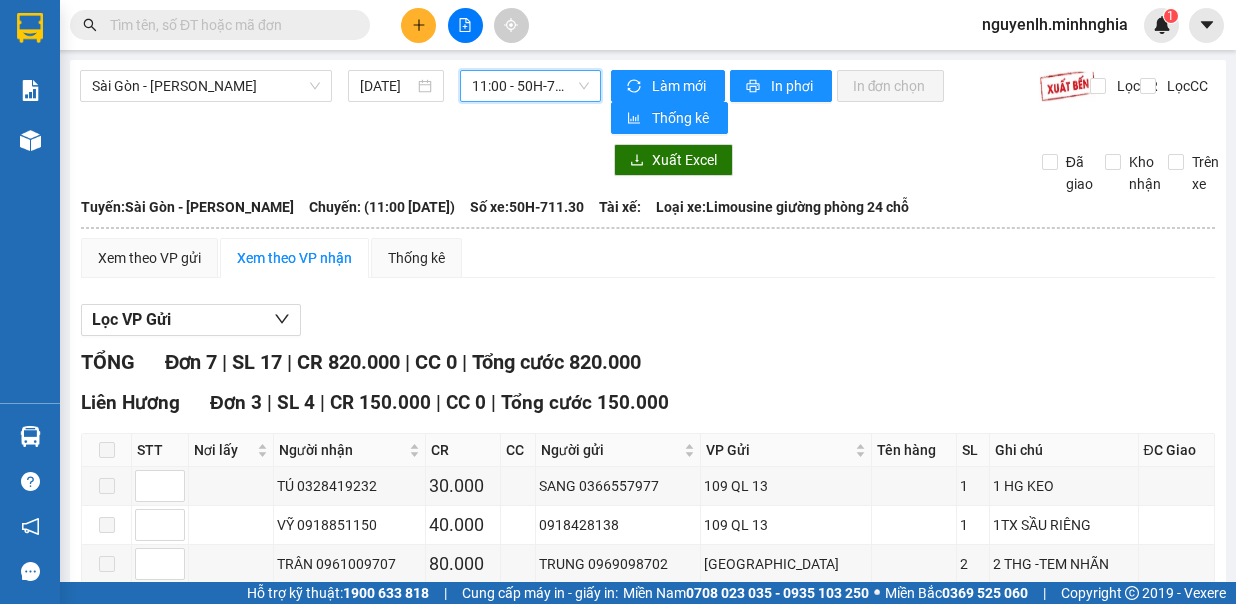 click on "Sài Gòn - Phan Rí 13/07/2025 11:00 11:00     - 50H-711.30  Làm mới In phơi In đơn chọn Thống kê Lọc  CR Lọc  CC Xuất Excel Đã giao Kho nhận Trên xe Minh Nghĩa   02523854854   01 Đinh Tiên Hoàng PHƠI HÀNG 15:42 - 13/07/2025 Tuyến:  Sài Gòn - Phan Rí Chuyến:   (11:00 - 13/07/2025) Số xe:  50H-711.30 Tài xế:  Loại xe:  Limousine giường phòng 24 chỗ Tuyến:  Sài Gòn - Phan Rí Chuyến:   (11:00 - 13/07/2025) Số xe:  50H-711.30 Tài xế:  Loại xe:  Limousine giường phòng 24 chỗ Xem theo VP gửi Xem theo VP nhận Thống kê Lọc VP Gửi TỔNG Đơn   7 | SL   17 | CR   820.000 | CC   0 | Tổng cước   820.000 Liên Hương Đơn   3 | SL   4 | CR   150.000 | CC   0 | Tổng cước   150.000 STT Nơi lấy Người nhận CR CC Người gửi VP Gửi Tên hàng SL Ghi chú ĐC Giao Ký nhận                           TÚ  0328419232 30.000 SANG 0366557977 109 QL 13   1 1 HG KEO VỸ 0918851150 40.000  0918428138 109 QL 13   1" at bounding box center (648, 748) 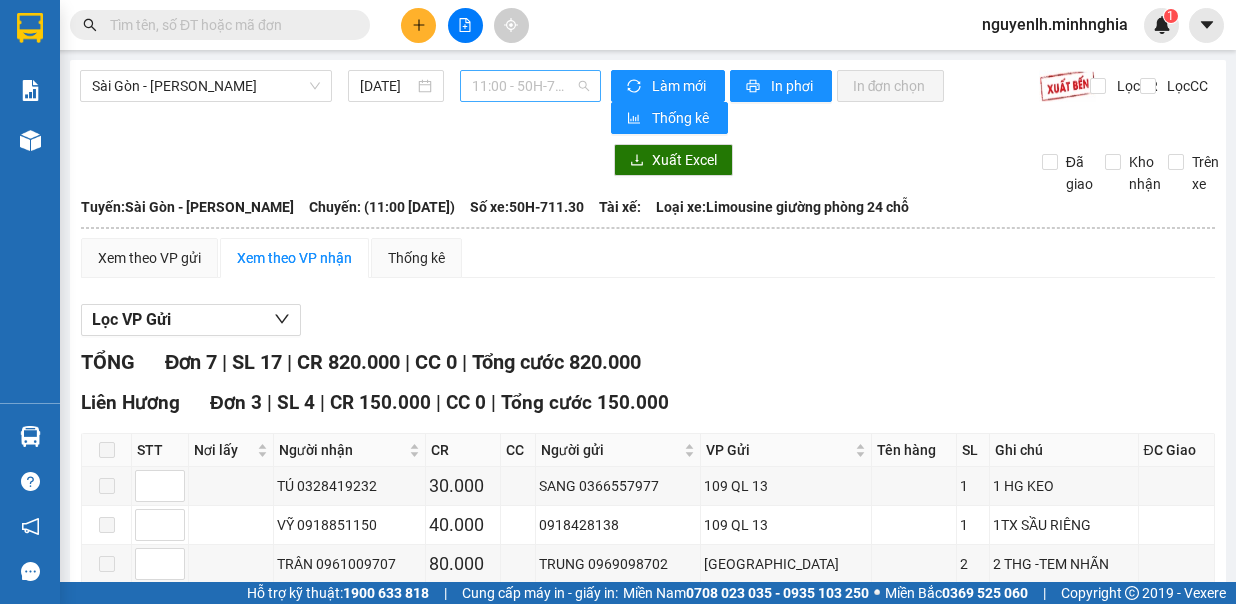 click on "11:00     - 50H-711.30" at bounding box center (530, 86) 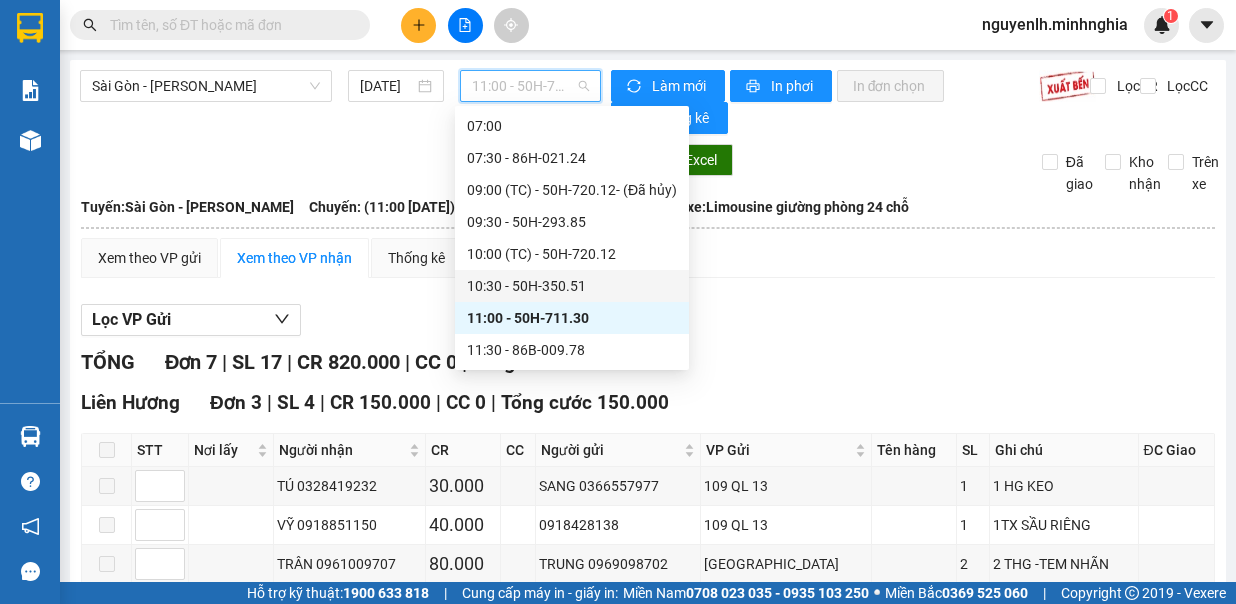 scroll, scrollTop: 232, scrollLeft: 0, axis: vertical 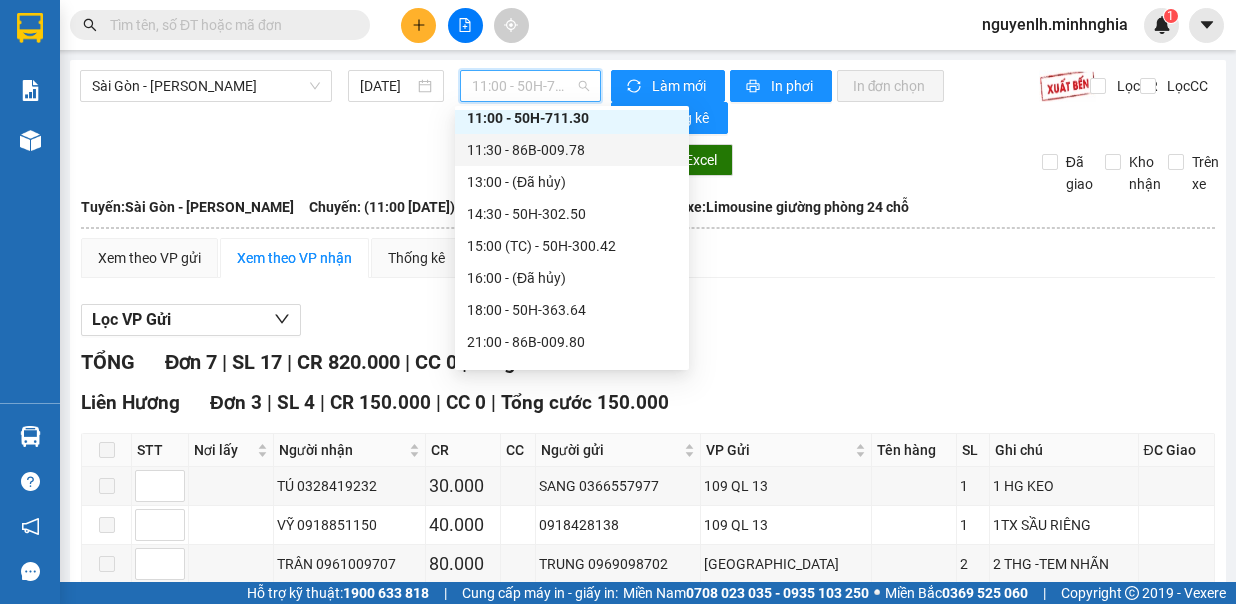 click on "11:30     - 86B-009.78" at bounding box center (572, 150) 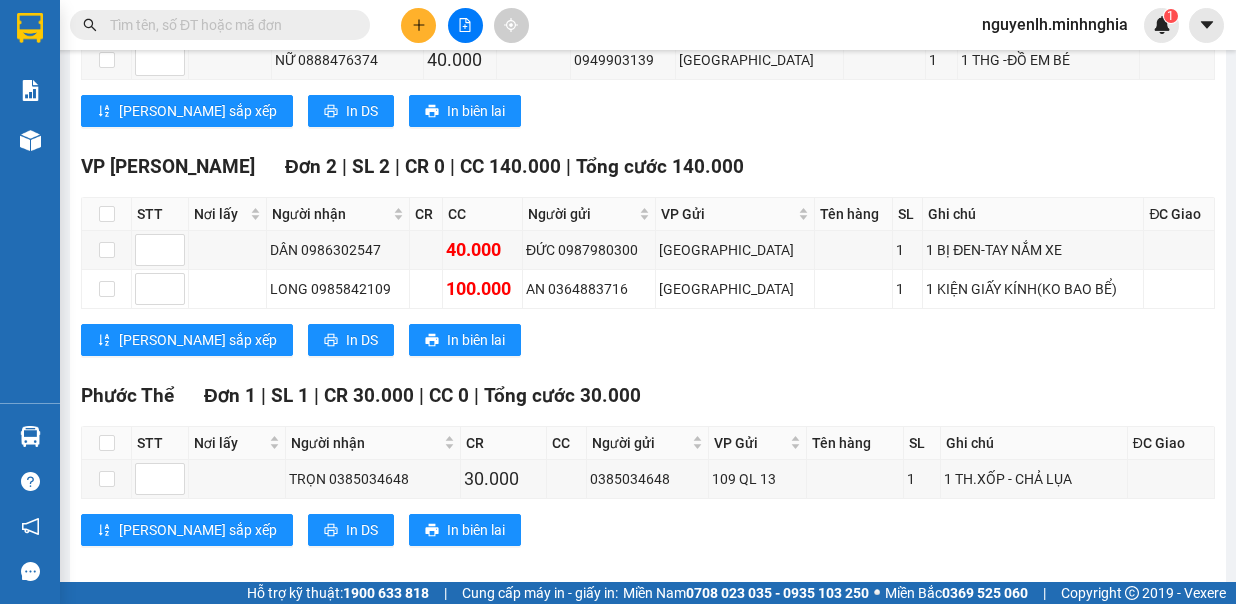 scroll, scrollTop: 0, scrollLeft: 0, axis: both 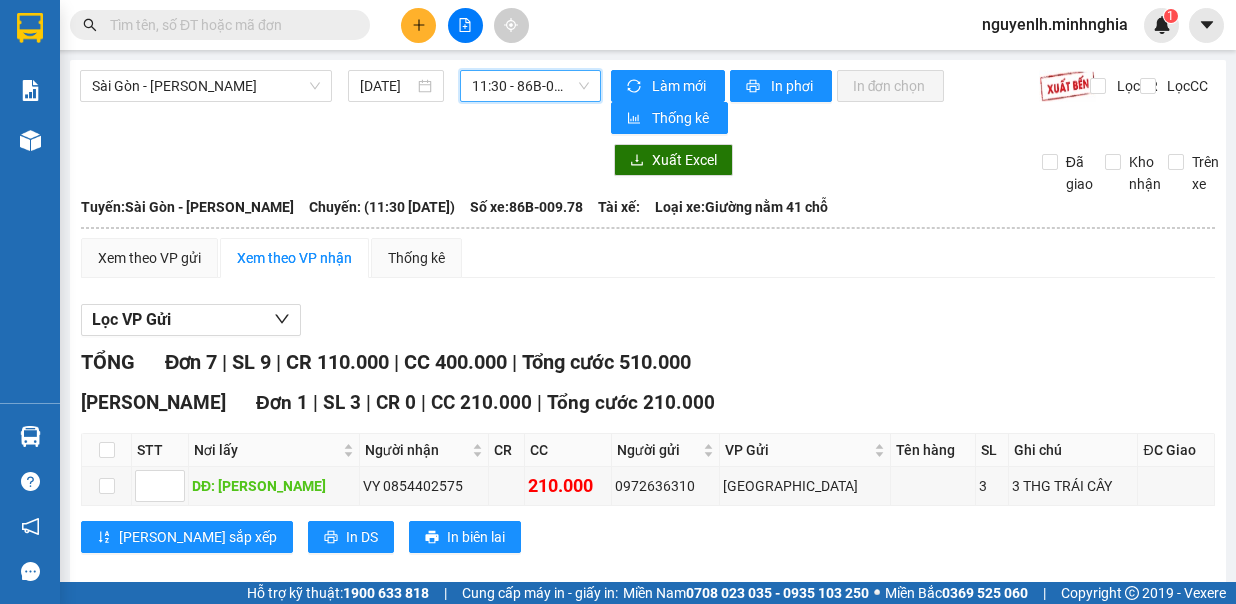 click on "11:30     - 86B-009.78" at bounding box center [530, 86] 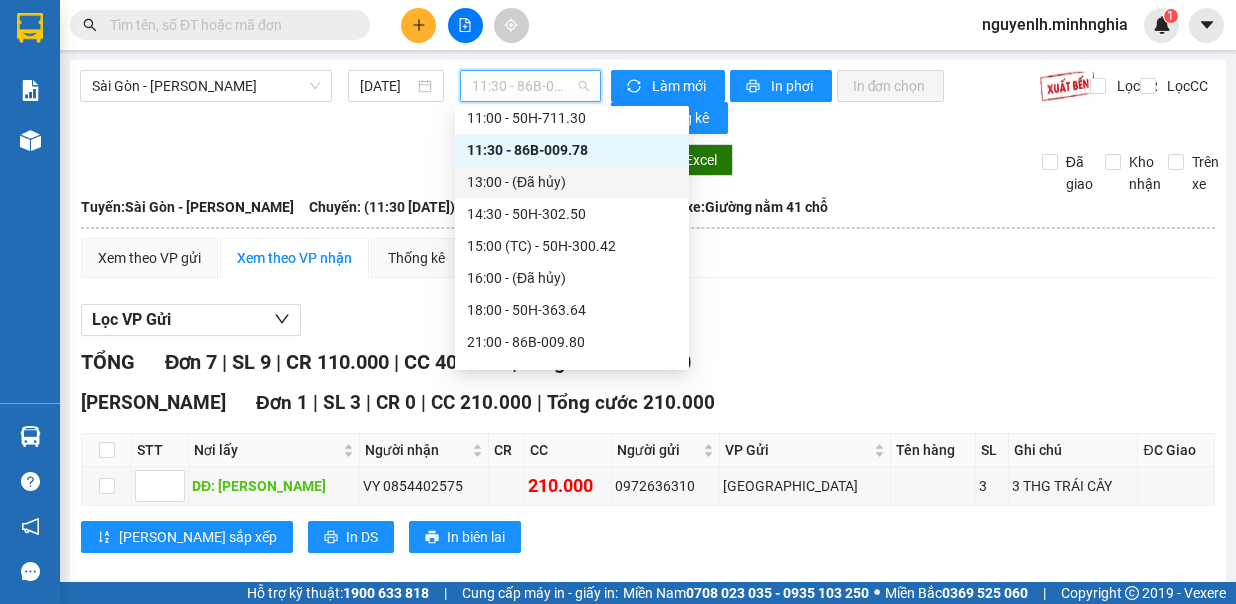 scroll, scrollTop: 0, scrollLeft: 0, axis: both 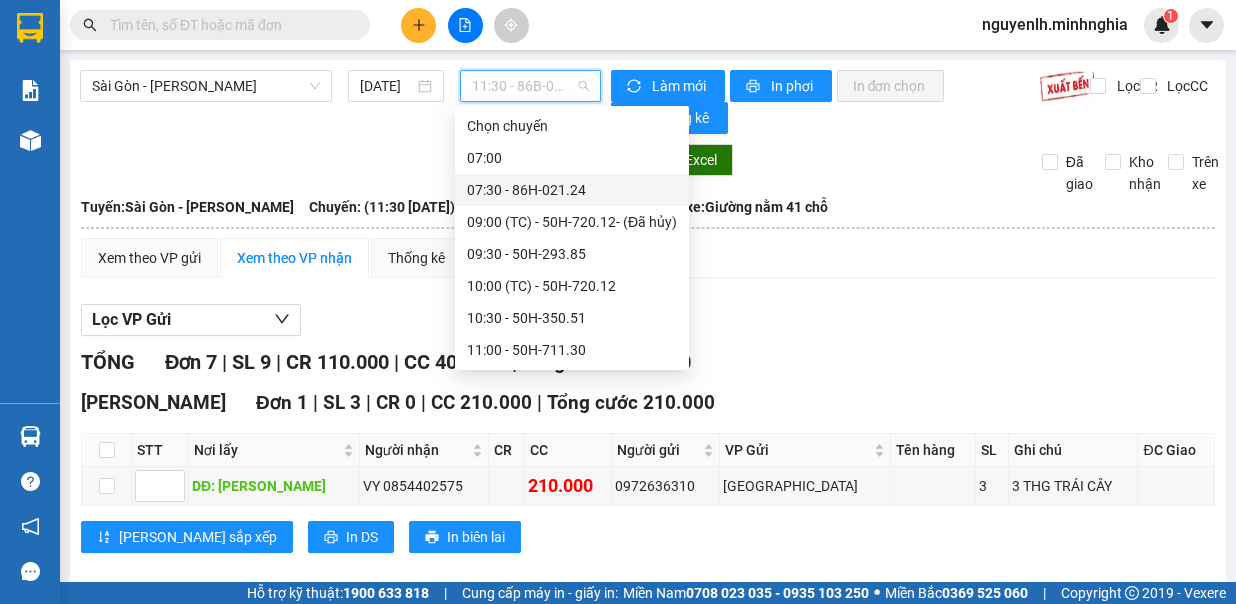 click on "07:30     - 86H-021.24" at bounding box center [572, 190] 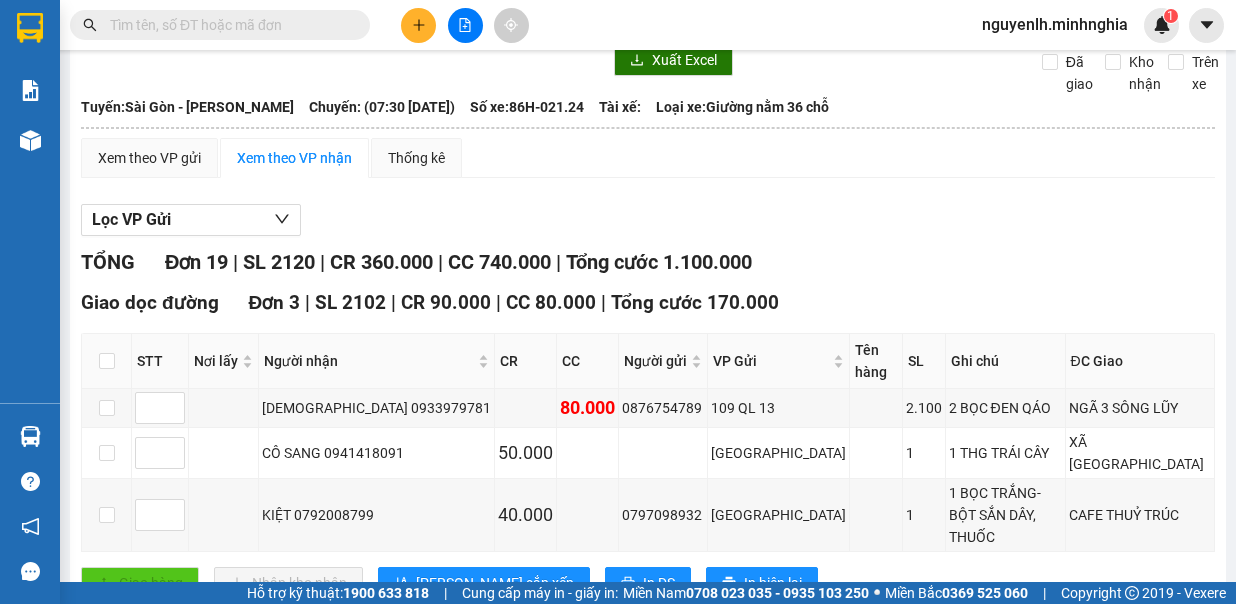 scroll, scrollTop: 0, scrollLeft: 0, axis: both 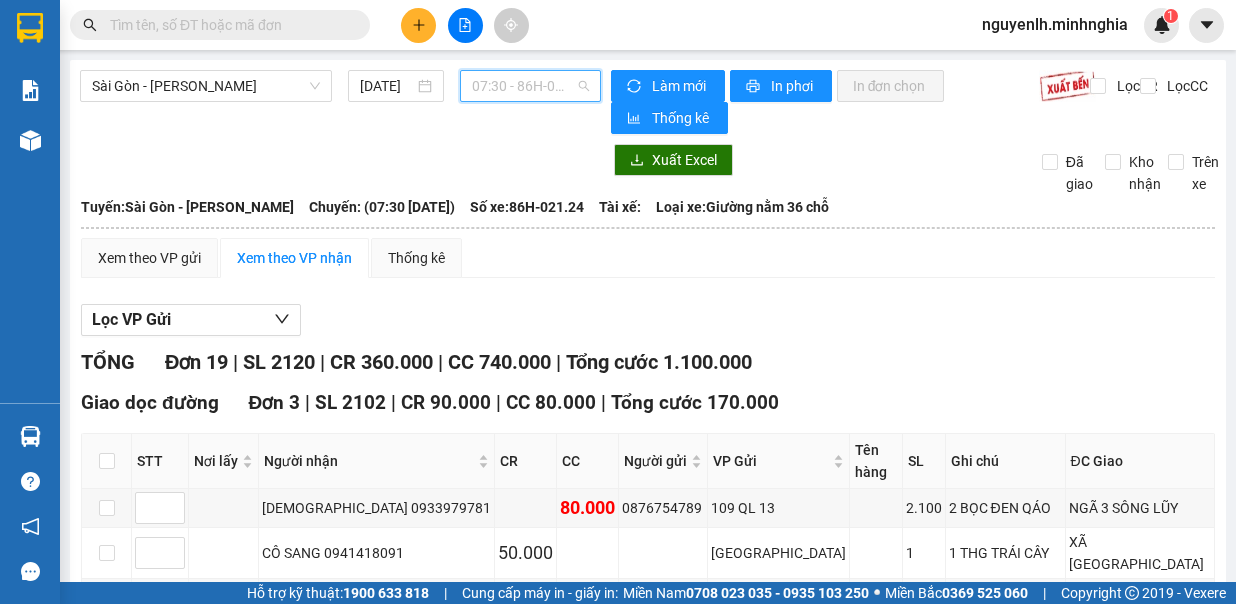 click on "07:30     - 86H-021.24" at bounding box center [530, 86] 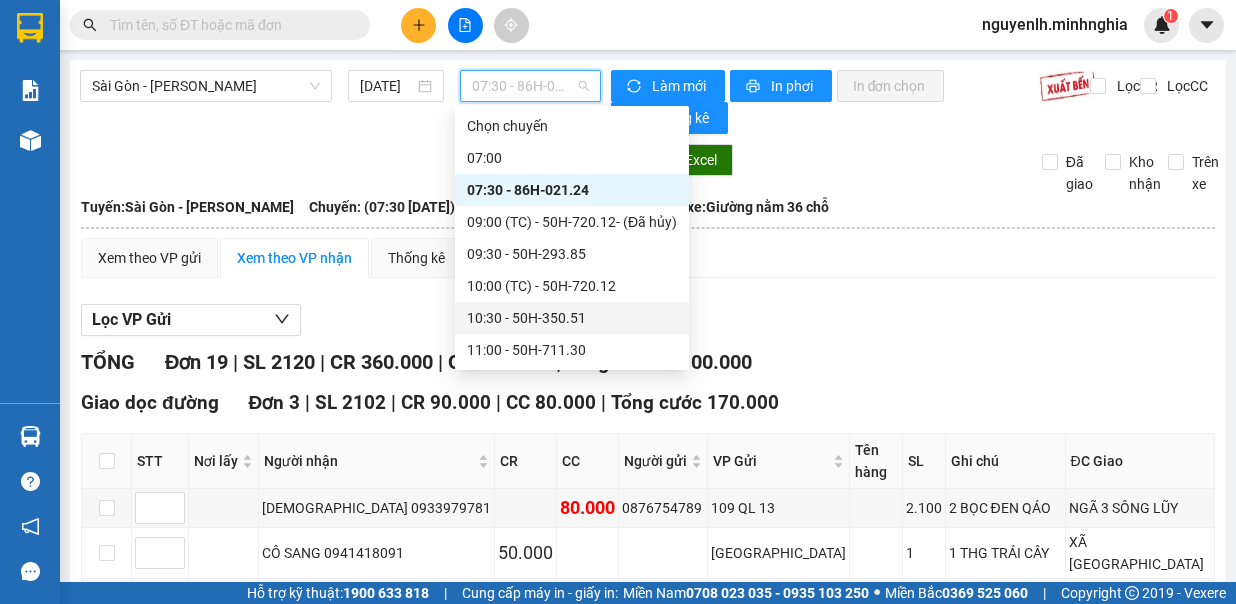 click on "10:30     - 50H-350.51" at bounding box center (572, 318) 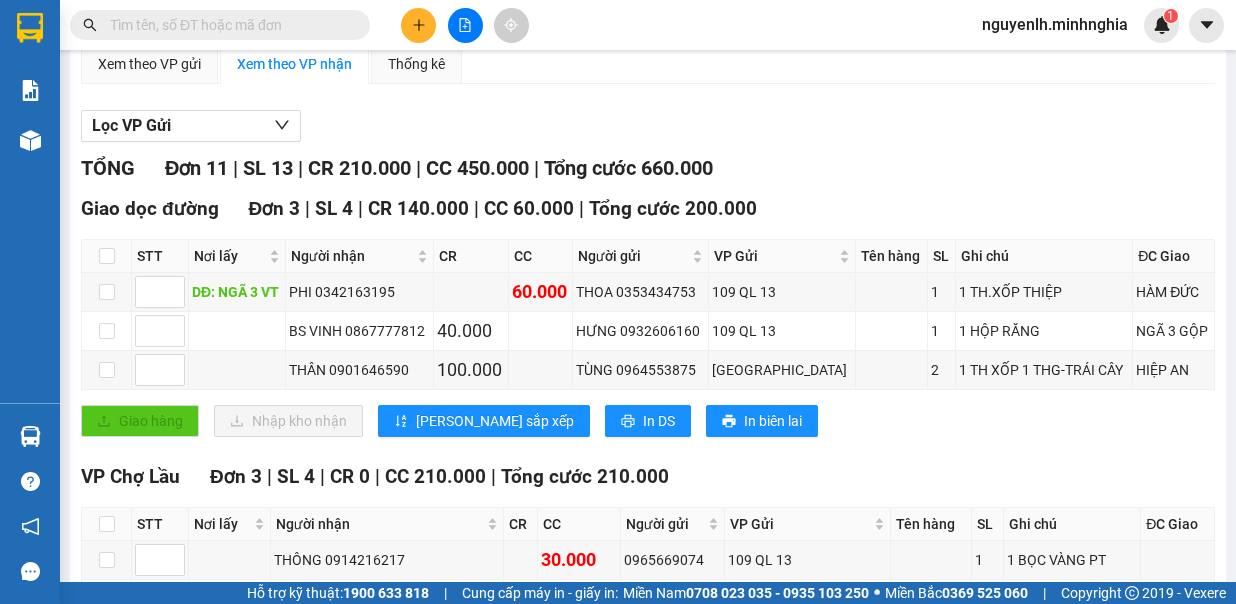 scroll, scrollTop: 0, scrollLeft: 0, axis: both 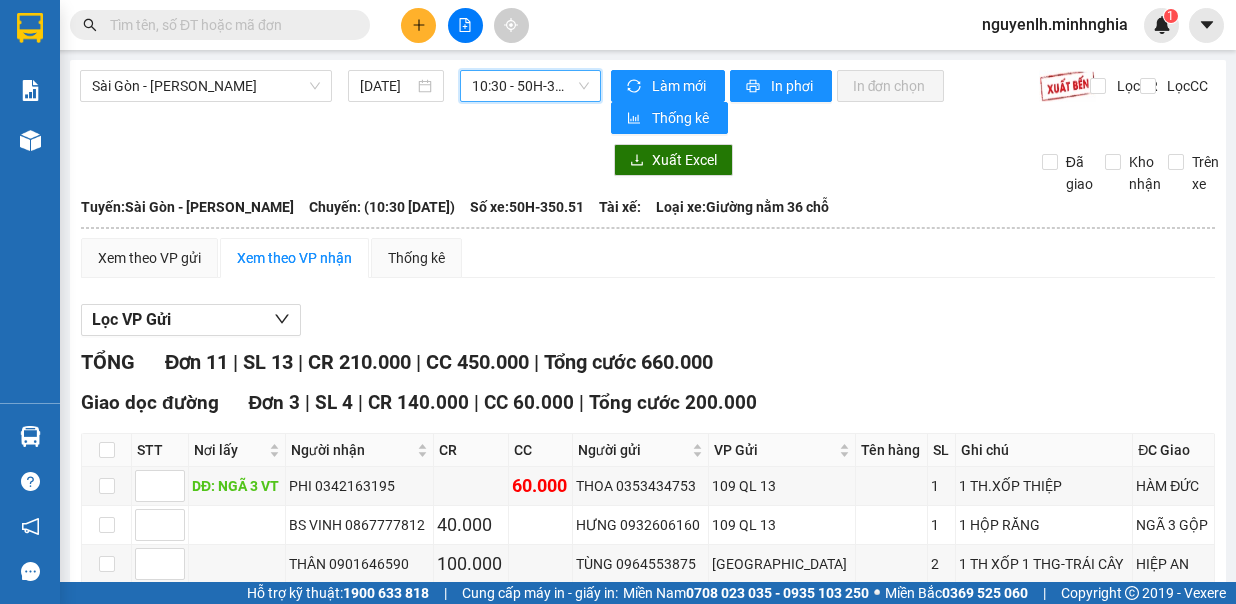 click on "Sài Gòn - Phan Rí 13/07/2025 10:30 10:30     - 50H-350.51  Làm mới In phơi In đơn chọn Thống kê Lọc  CR Lọc  CC Xuất Excel Đã giao Kho nhận Trên xe Minh Nghĩa   02523854854   01 Đinh Tiên Hoàng PHƠI HÀNG 16:02 - 13/07/2025 Tuyến:  Sài Gòn - Phan Rí Chuyến:   (10:30 - 13/07/2025) Số xe:  50H-350.51 Tài xế:  Loại xe:  Giường nằm 36 chỗ Tuyến:  Sài Gòn - Phan Rí Chuyến:   (10:30 - 13/07/2025) Số xe:  50H-350.51 Tài xế:  Loại xe:  Giường nằm 36 chỗ Xem theo VP gửi Xem theo VP nhận Thống kê Lọc VP Gửi TỔNG Đơn   11 | SL   13 | CR   210.000 | CC   450.000 | Tổng cước   660.000 Giao dọc đường Đơn   3 | SL   4 | CR   140.000 | CC   60.000 | Tổng cước   200.000 STT Nơi lấy Người nhận CR CC Người gửi VP Gửi Tên hàng SL Ghi chú ĐC Giao Ký nhận                           DĐ: NGÃ 3 VT PHI 0342163195 60.000 THOA 0353434753 109 QL 13   1 1 TH.XỐP THIỆP HÀM ĐỨC 40.000   1   2" at bounding box center (648, 826) 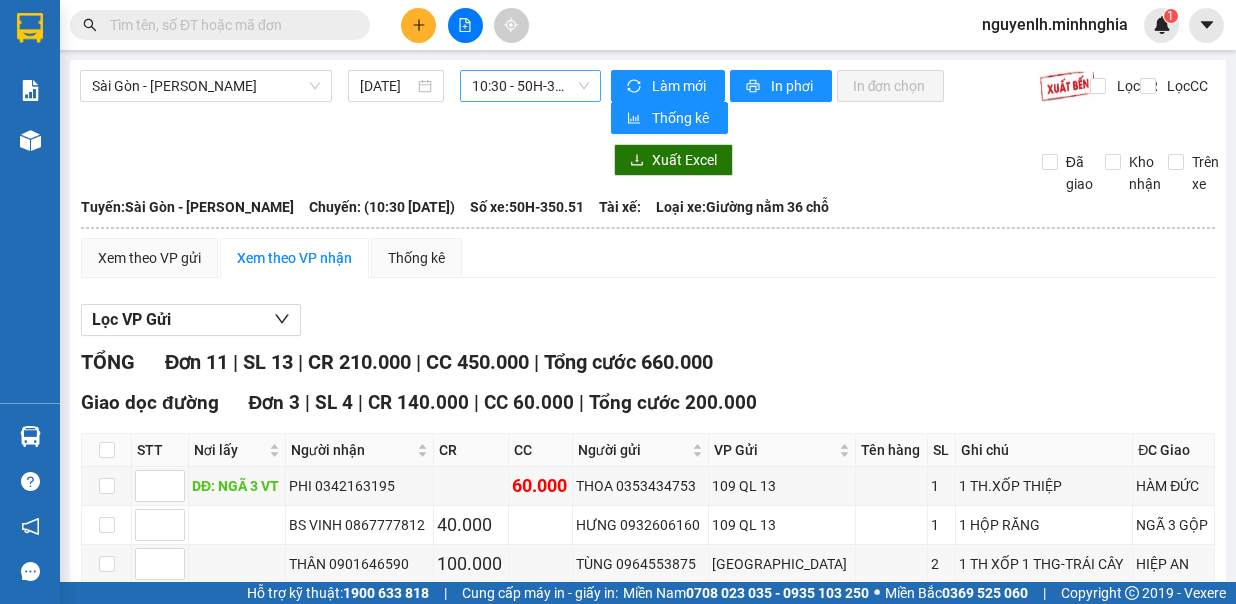 click on "10:30     - 50H-350.51" at bounding box center (530, 86) 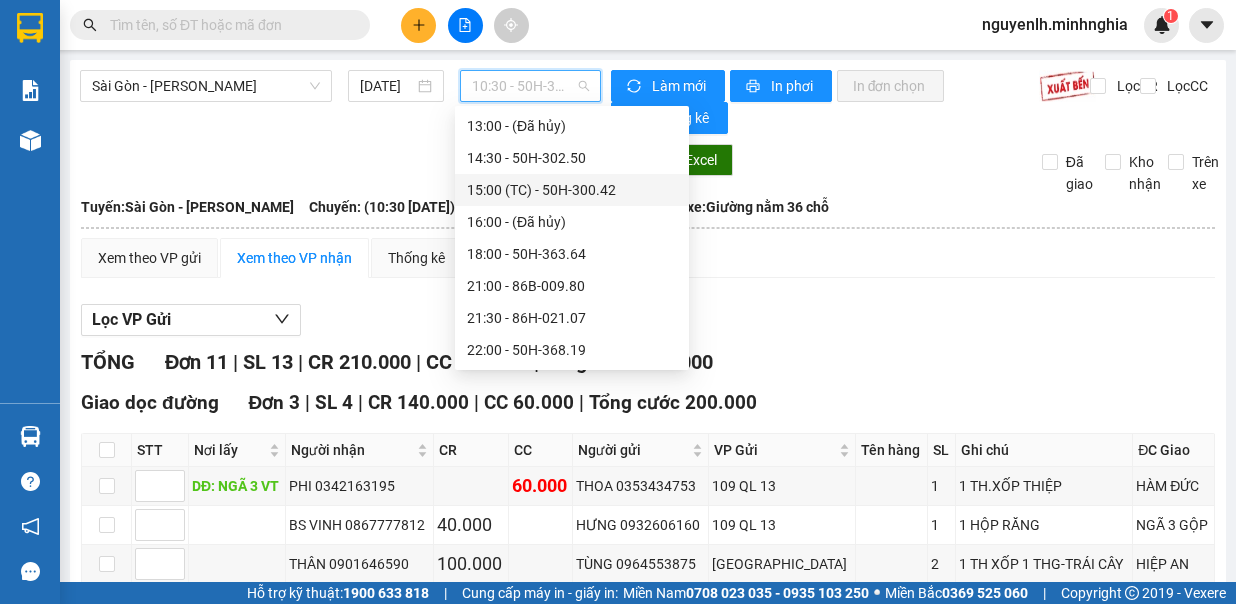 scroll, scrollTop: 188, scrollLeft: 0, axis: vertical 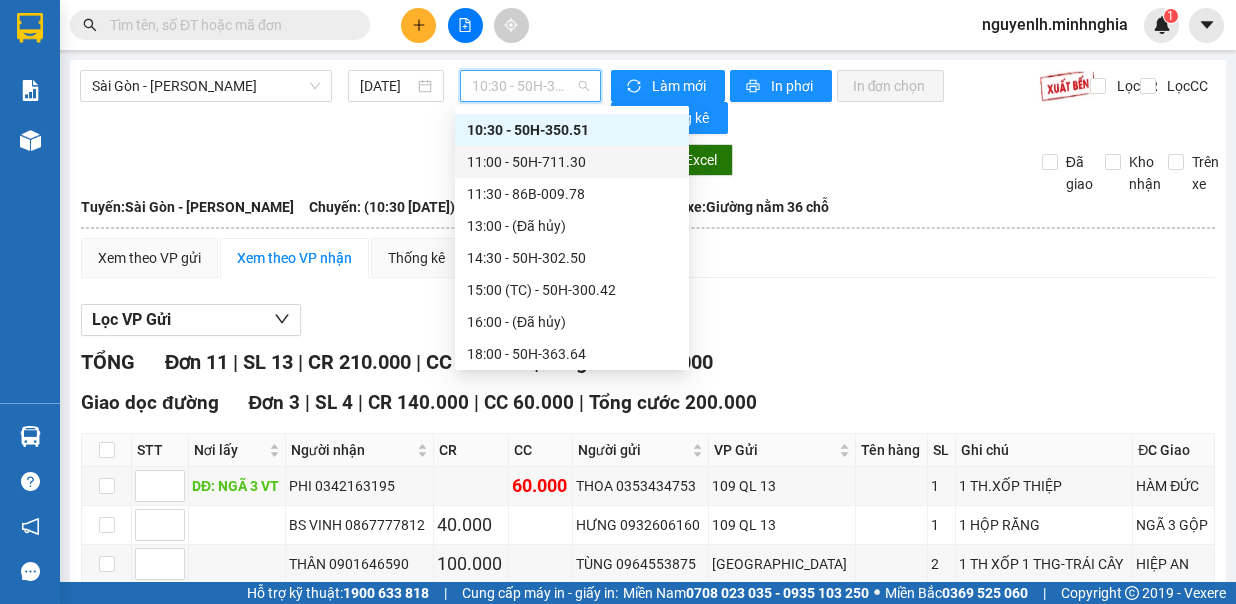 click on "11:00     - 50H-711.30" at bounding box center (572, 162) 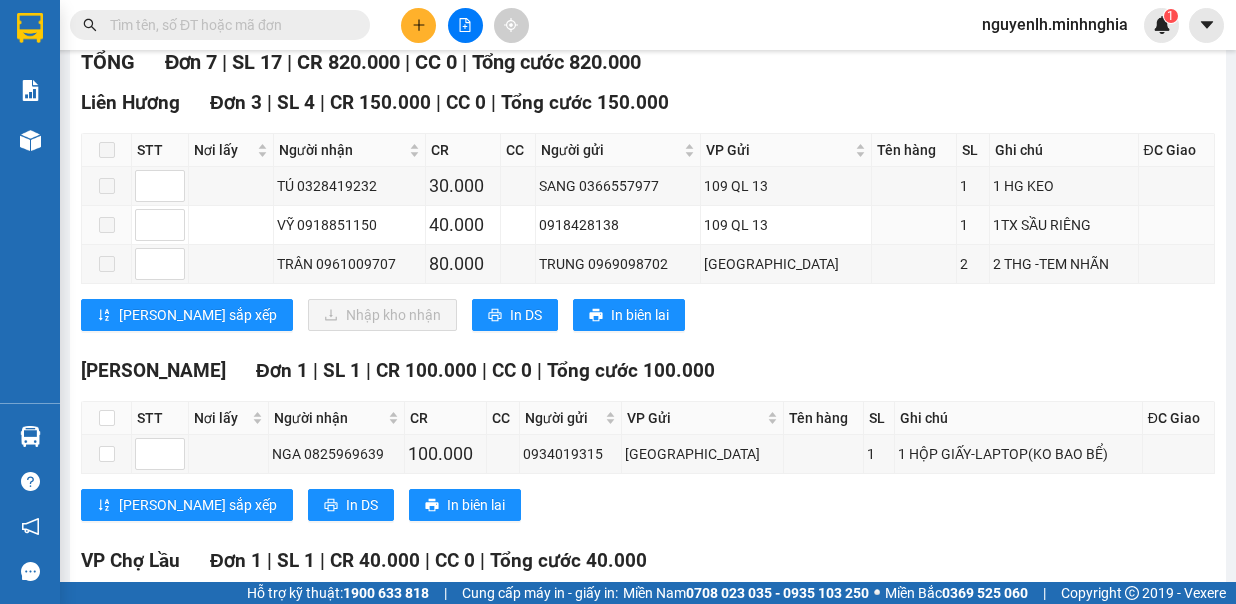 scroll, scrollTop: 0, scrollLeft: 0, axis: both 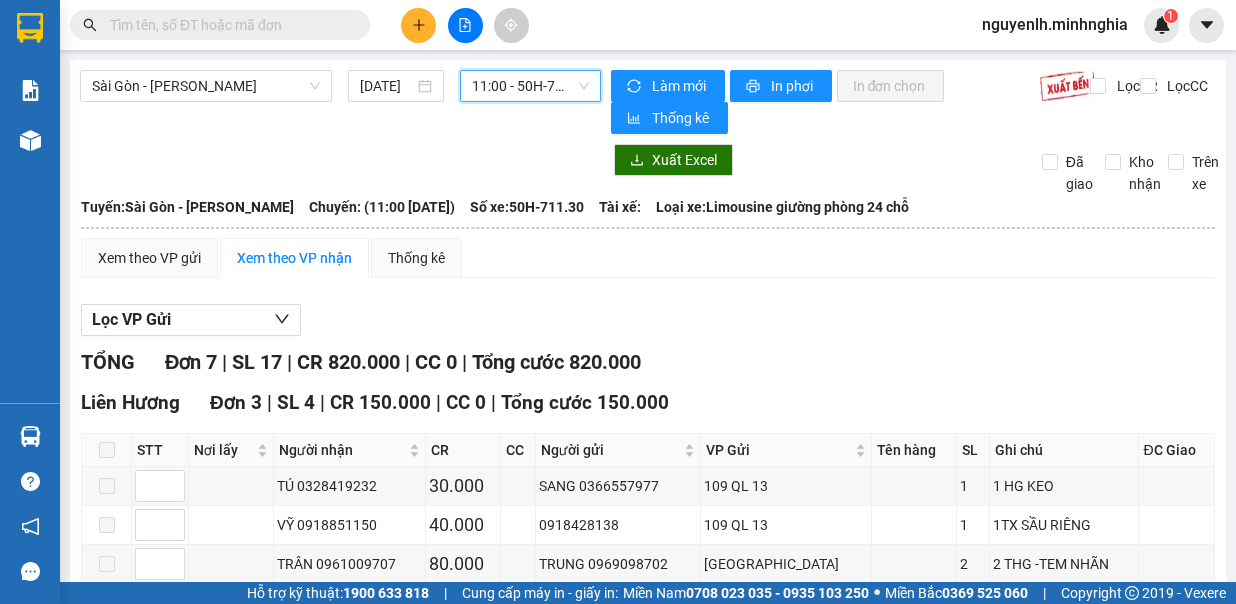 click on "11:00     - 50H-711.30" at bounding box center [530, 86] 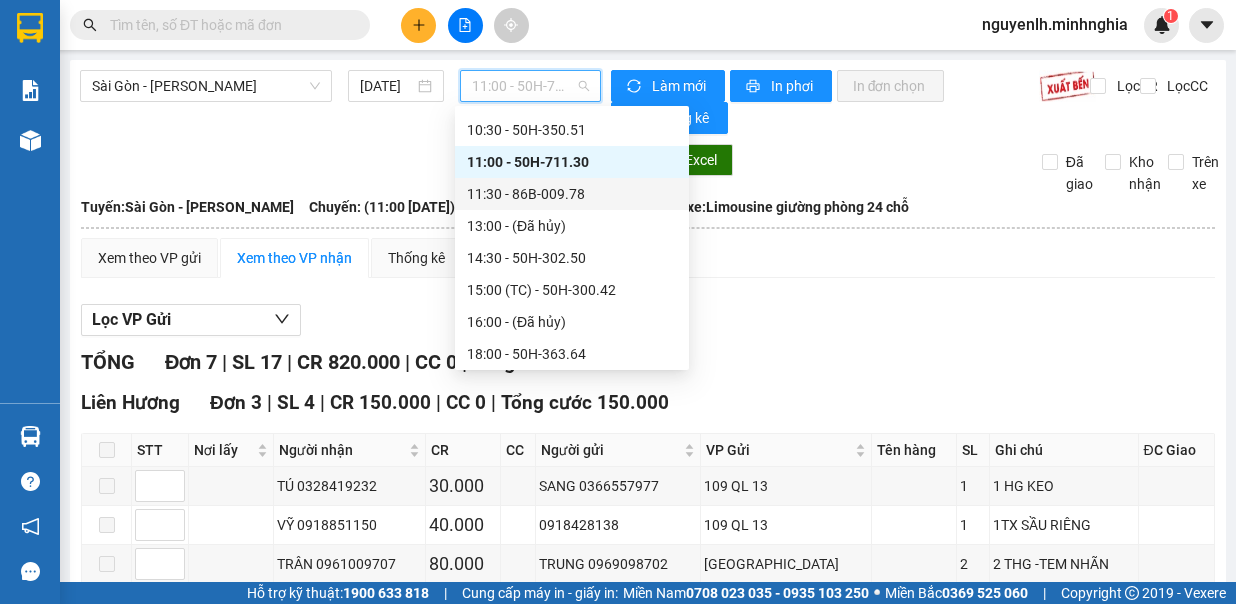 click on "11:30     - 86B-009.78" at bounding box center [572, 194] 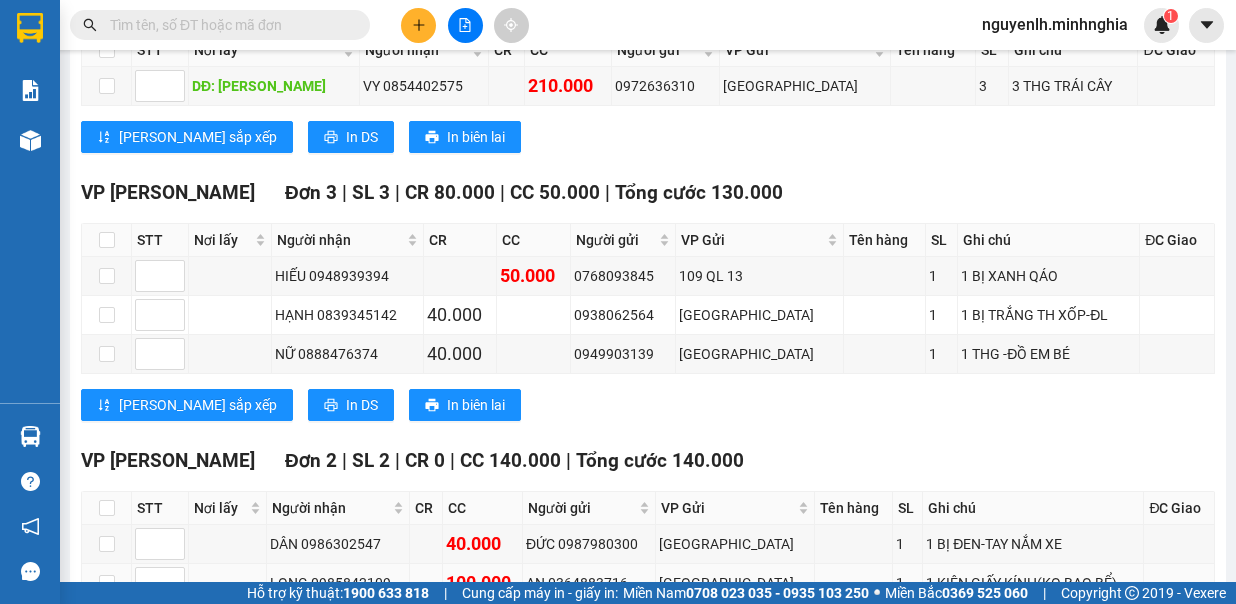 scroll, scrollTop: 694, scrollLeft: 0, axis: vertical 